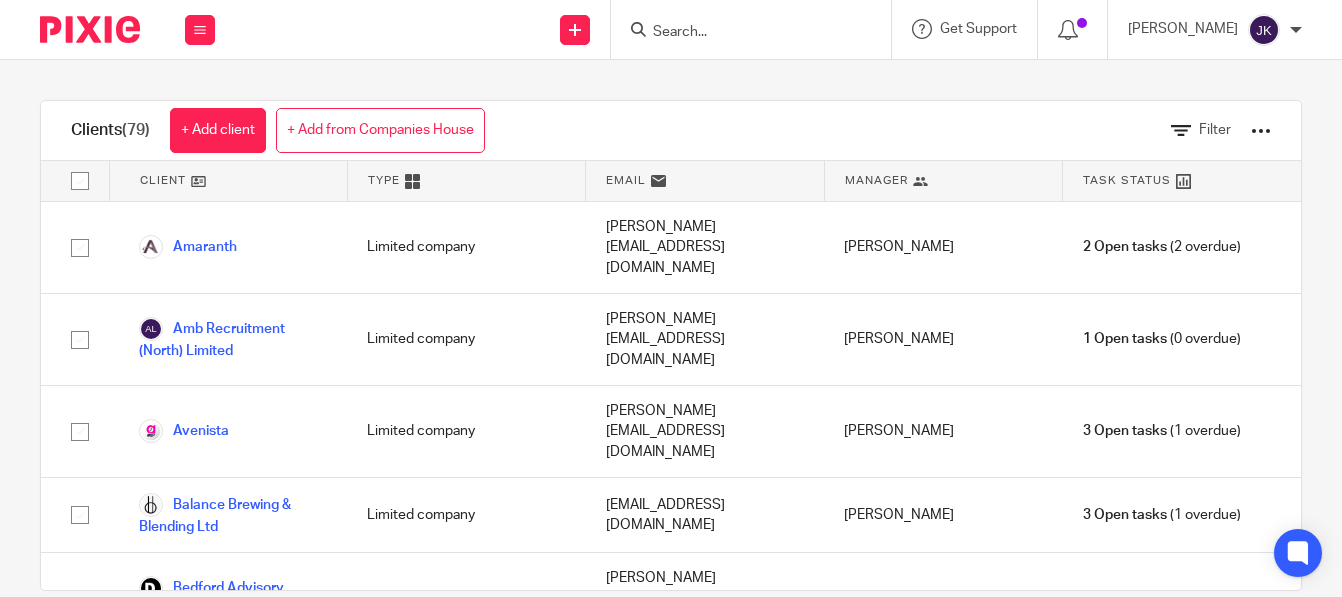 scroll, scrollTop: 0, scrollLeft: 0, axis: both 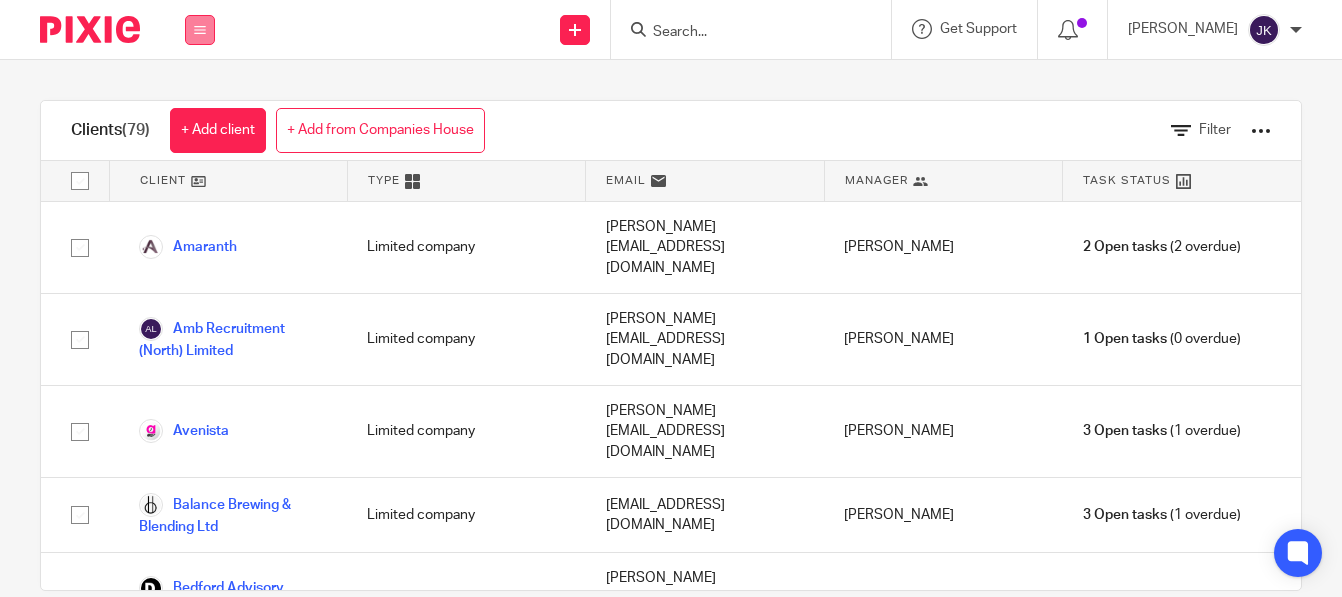 click at bounding box center [200, 30] 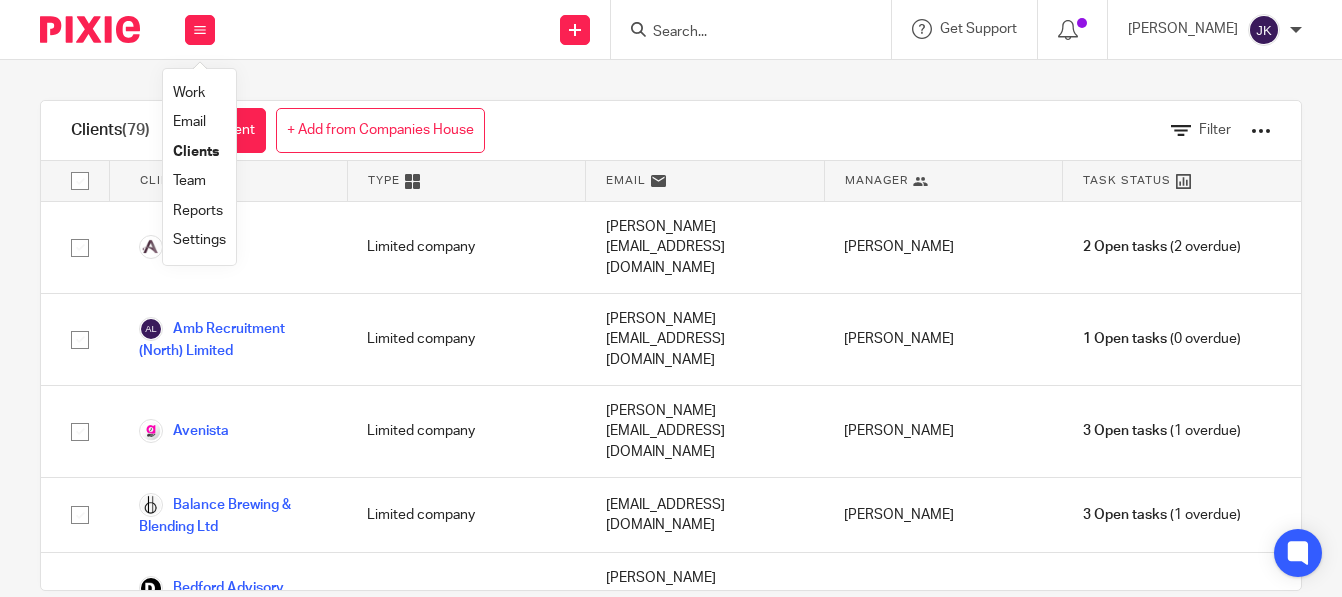 click on "Work" at bounding box center (189, 93) 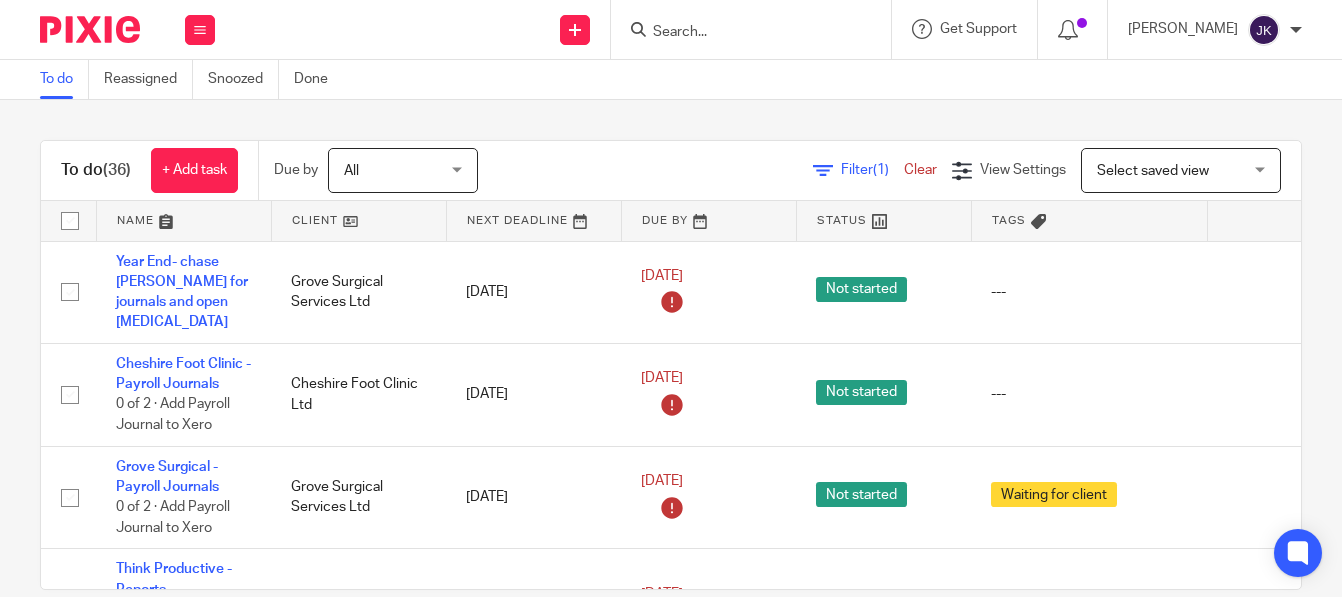 scroll, scrollTop: 0, scrollLeft: 0, axis: both 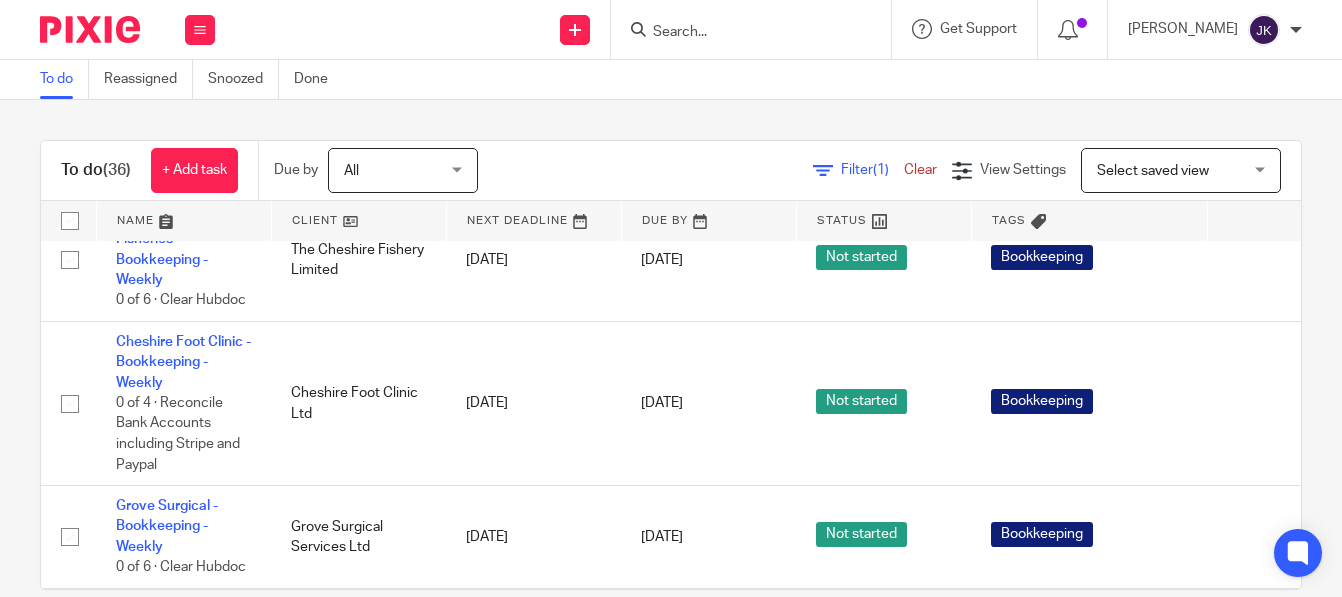 drag, startPoint x: 767, startPoint y: 26, endPoint x: 716, endPoint y: 39, distance: 52.63079 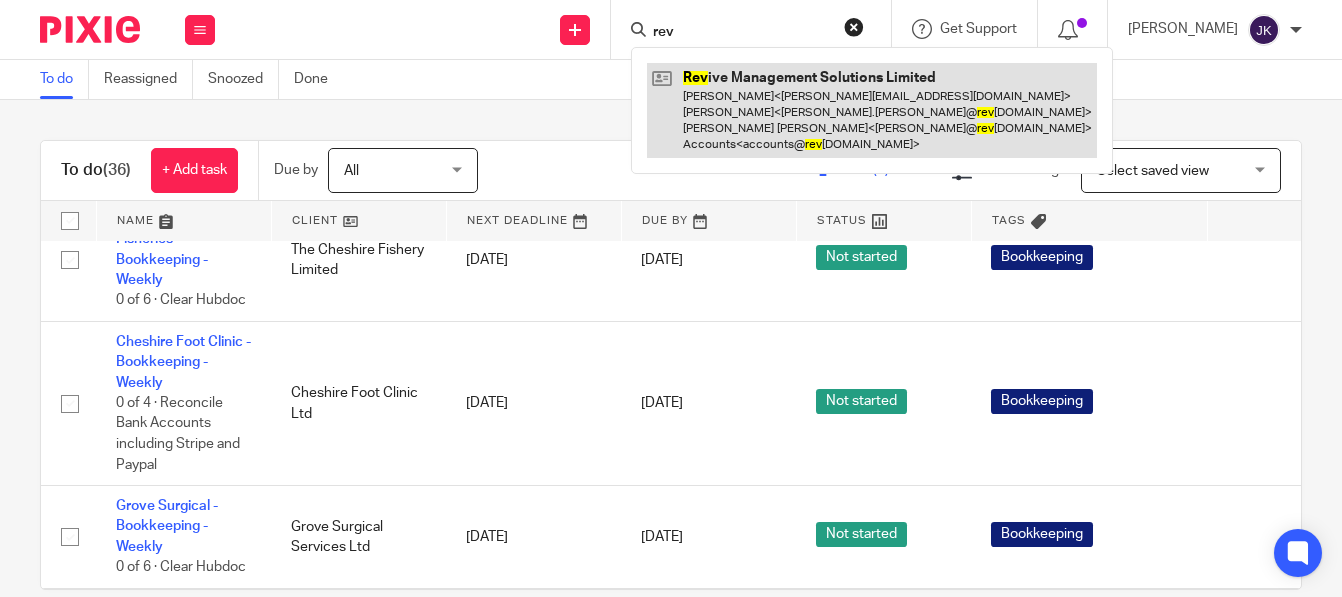 type on "rev" 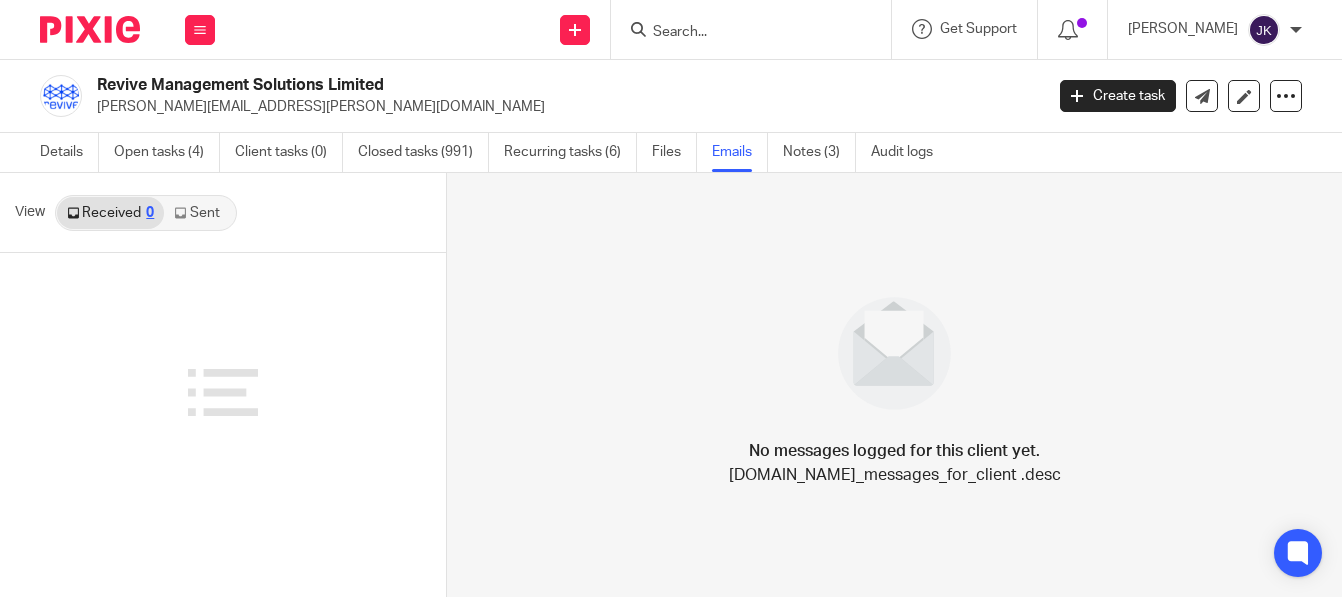 scroll, scrollTop: 0, scrollLeft: 0, axis: both 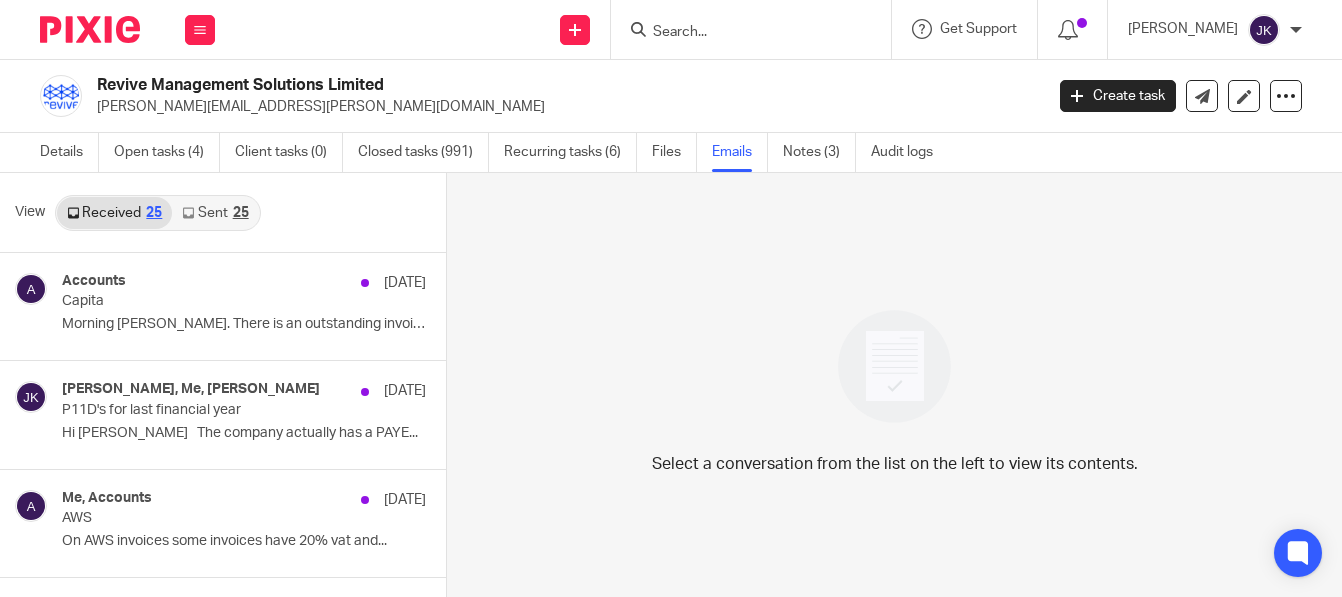 click on "Sent
25" at bounding box center [215, 213] 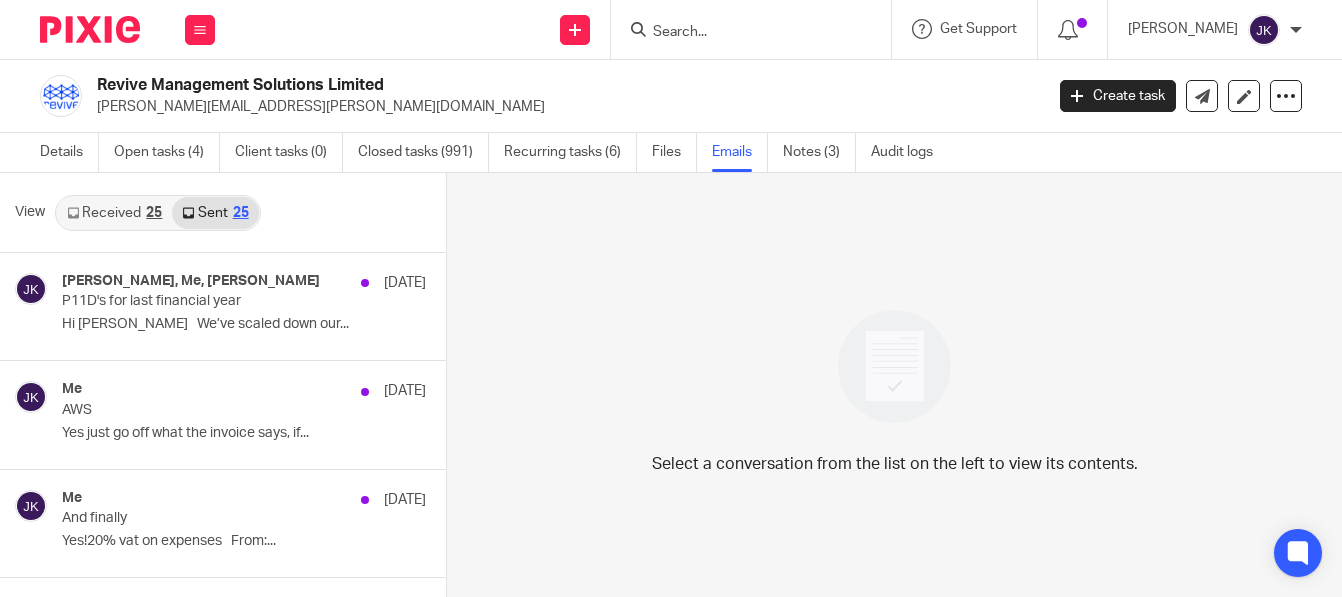 scroll, scrollTop: 3, scrollLeft: 0, axis: vertical 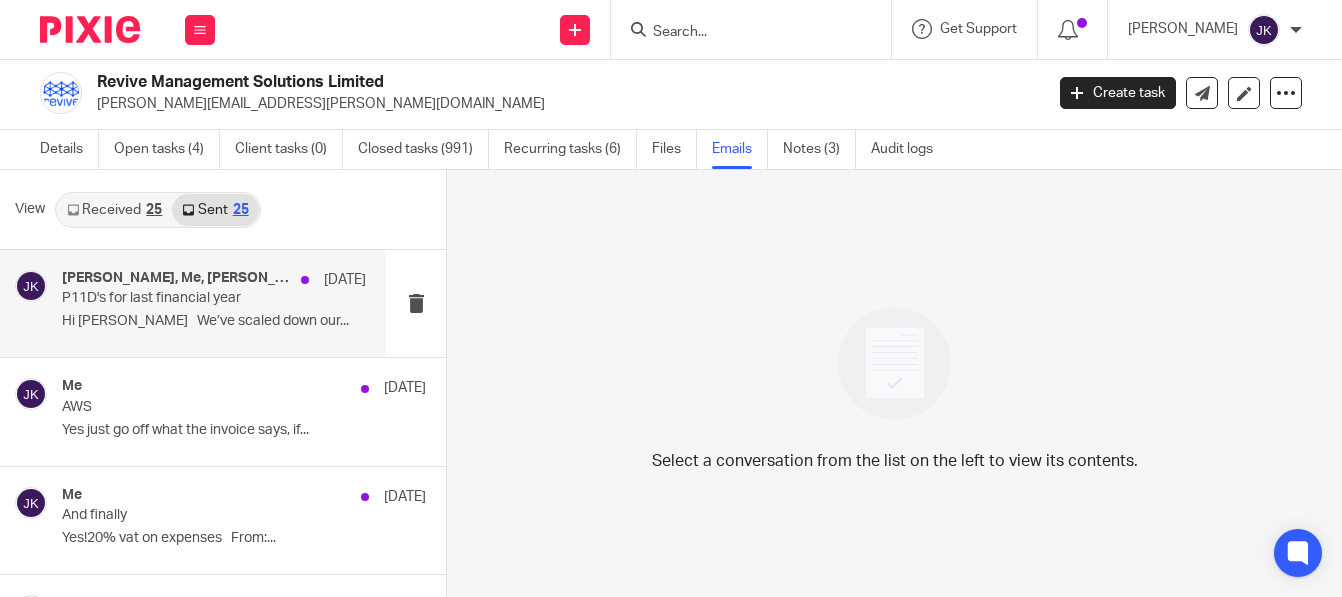 click on "Jayne Hudd, Me, Tom Pugh
8 Jul   P11D's for last financial year   Hi Jayne      We’ve scaled down our..." at bounding box center [214, 303] 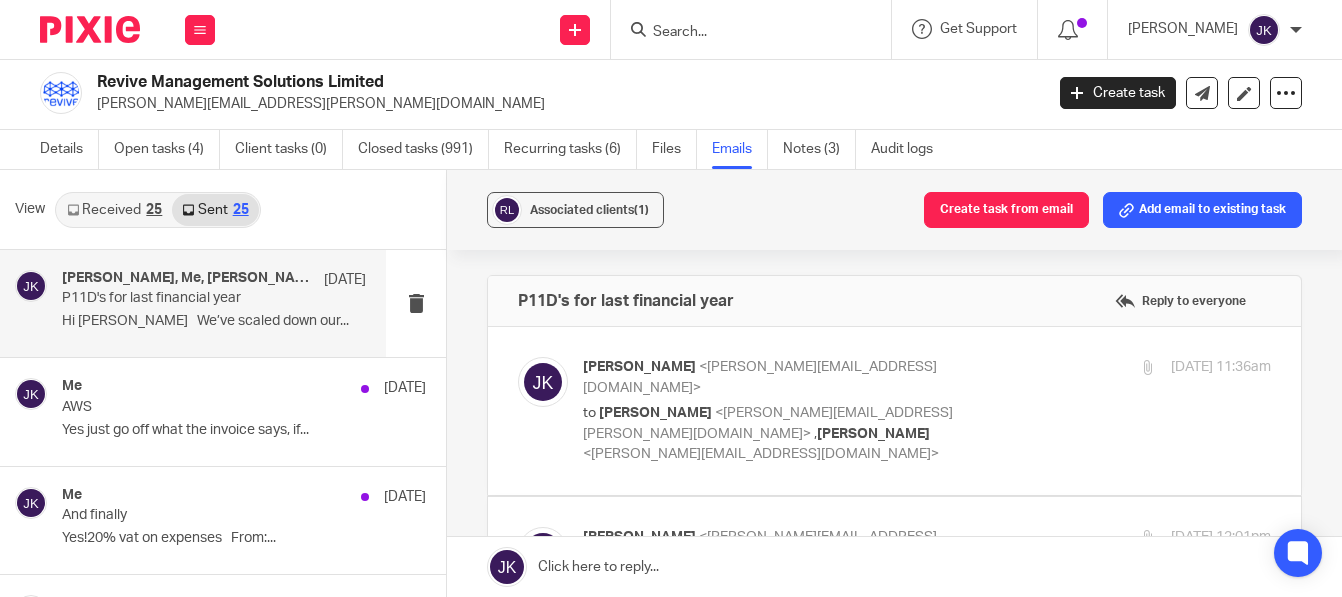 scroll, scrollTop: 0, scrollLeft: 0, axis: both 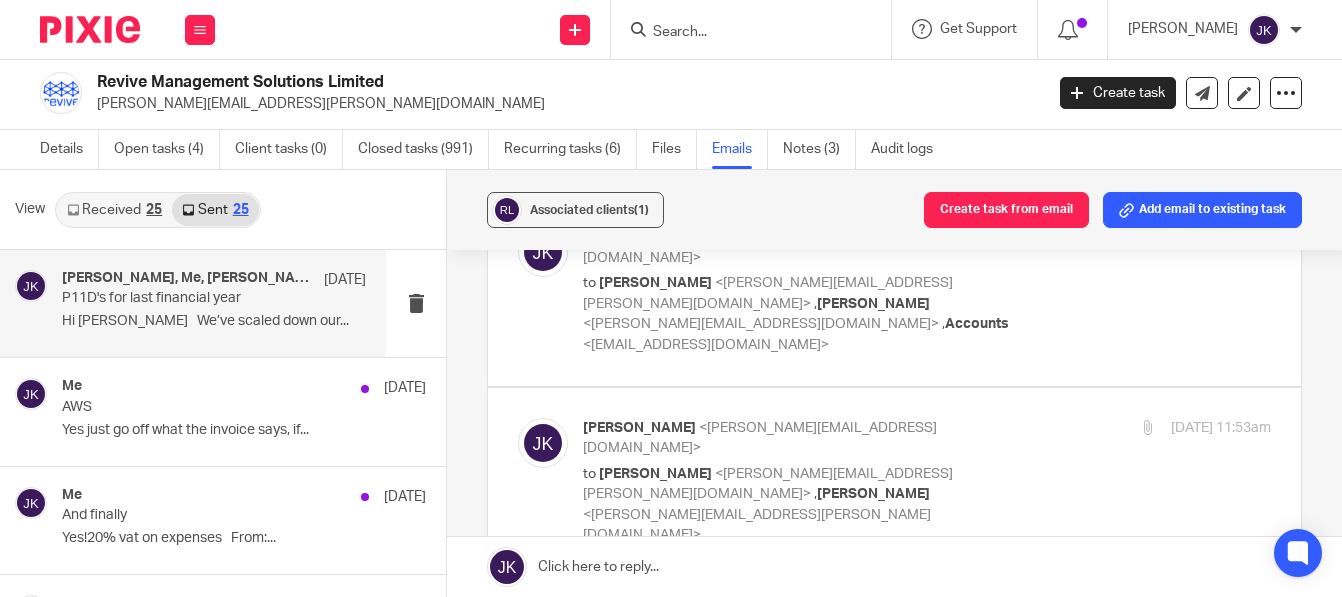 click on "<tom.pugh@revivemanagement.com>" at bounding box center (757, 525) 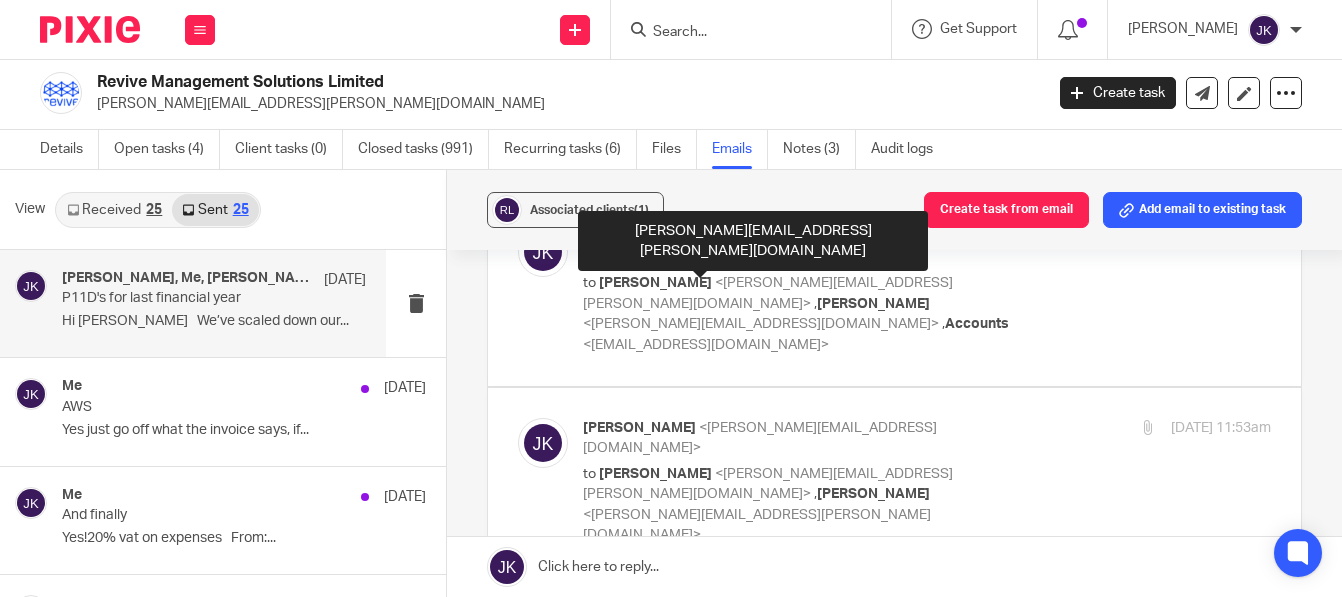 scroll, scrollTop: 0, scrollLeft: 0, axis: both 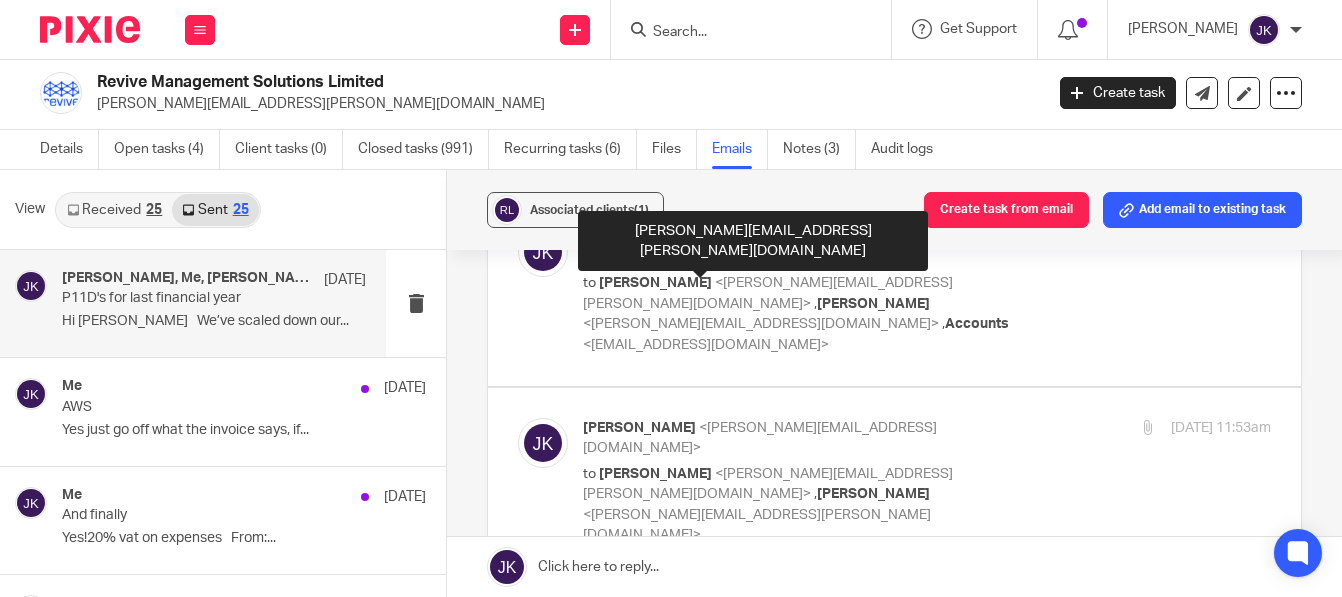 click on "<tom.pugh@revivemanagement.com>" at bounding box center (757, 525) 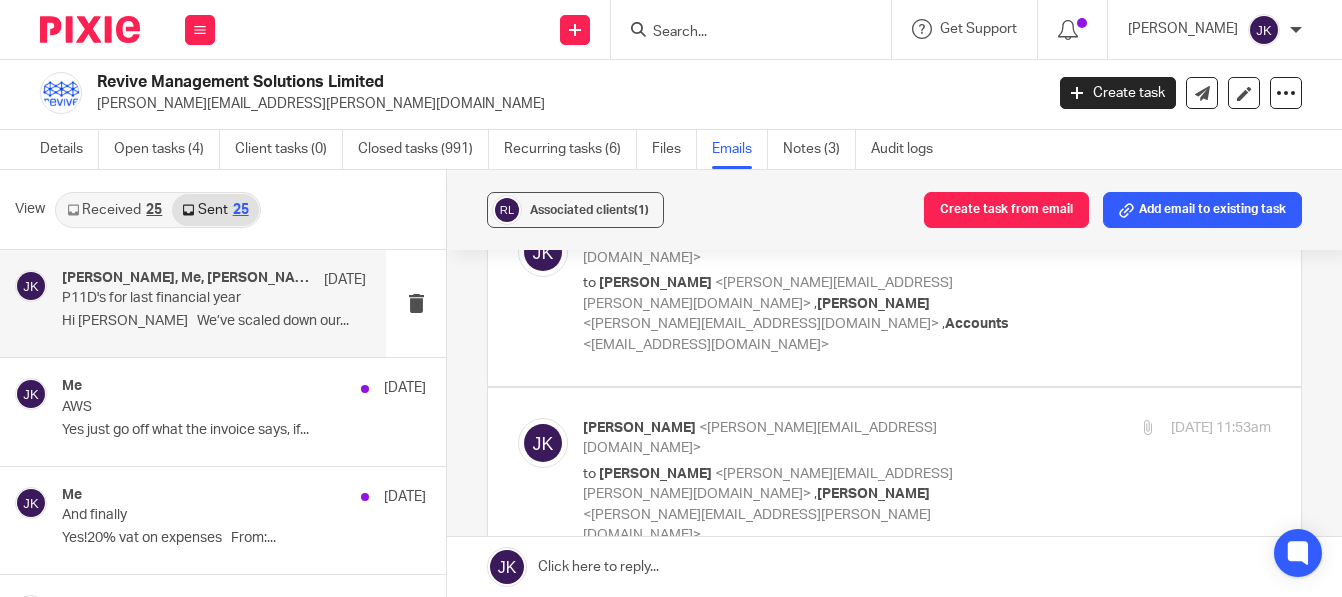 click on "<tom.pugh@revivemanagement.com>" at bounding box center (757, 525) 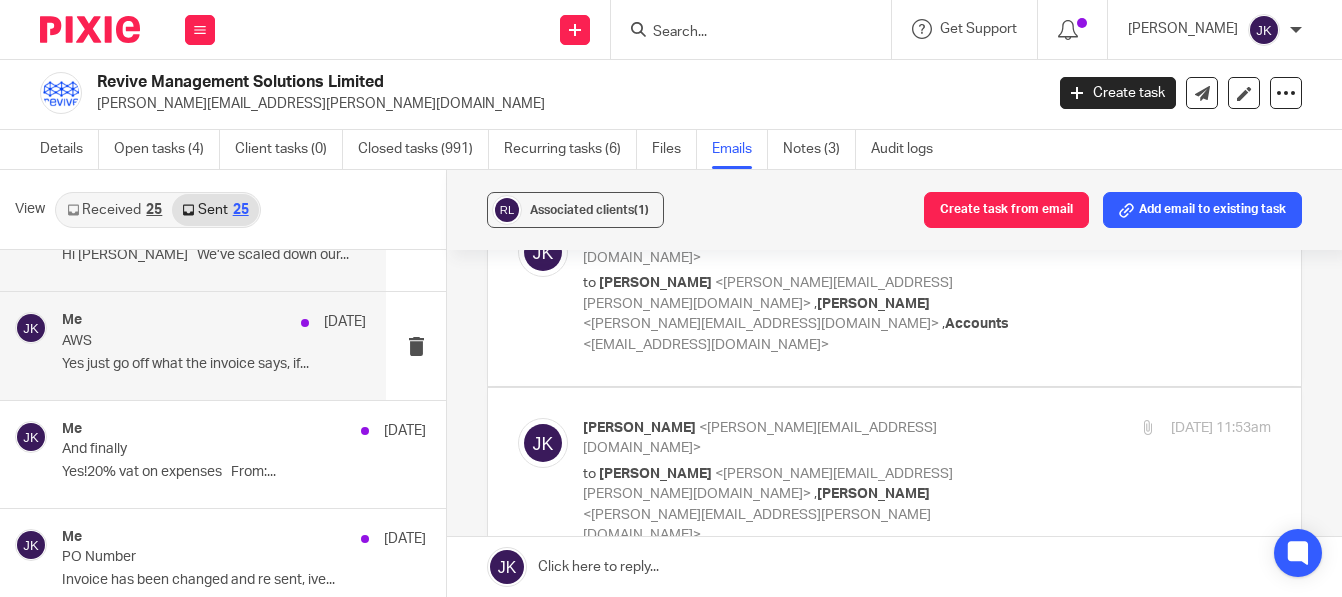 scroll, scrollTop: 100, scrollLeft: 0, axis: vertical 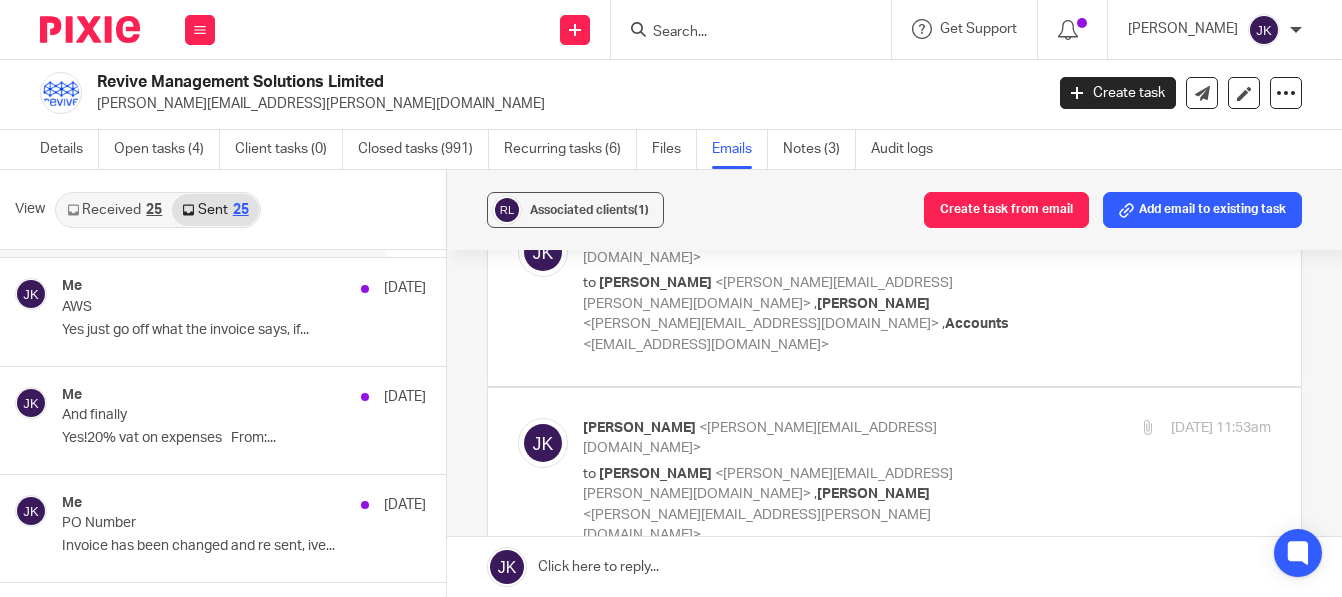 click on "Received
25
Sent
25" at bounding box center (158, 210) 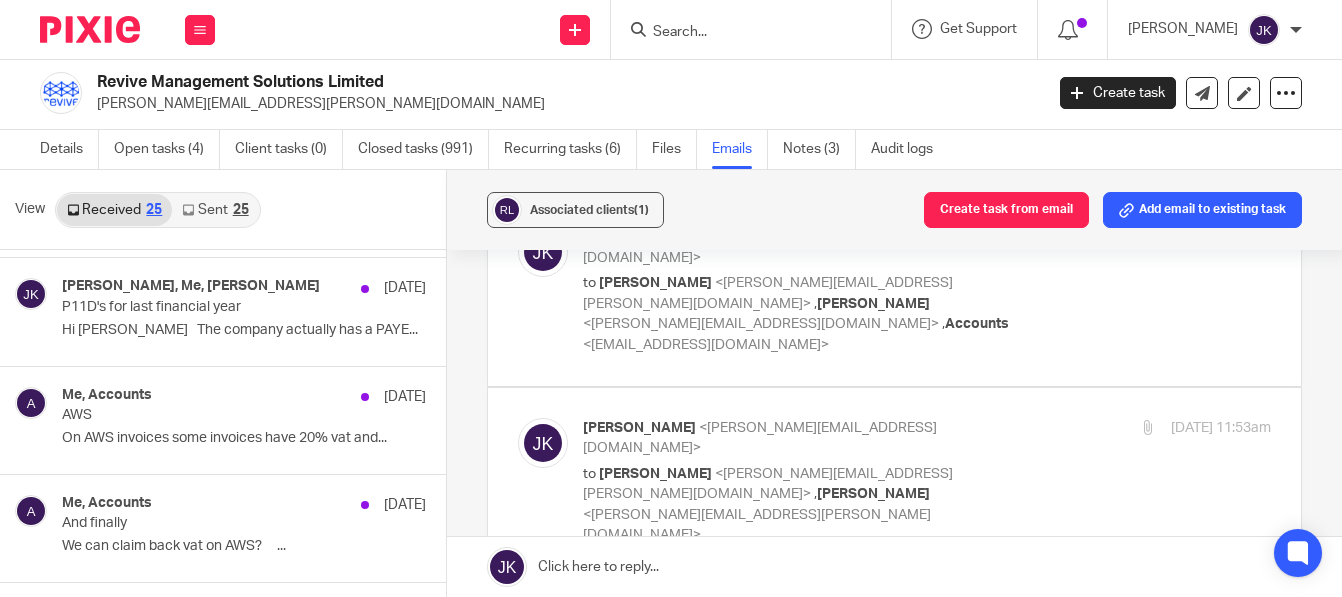 scroll, scrollTop: 0, scrollLeft: 0, axis: both 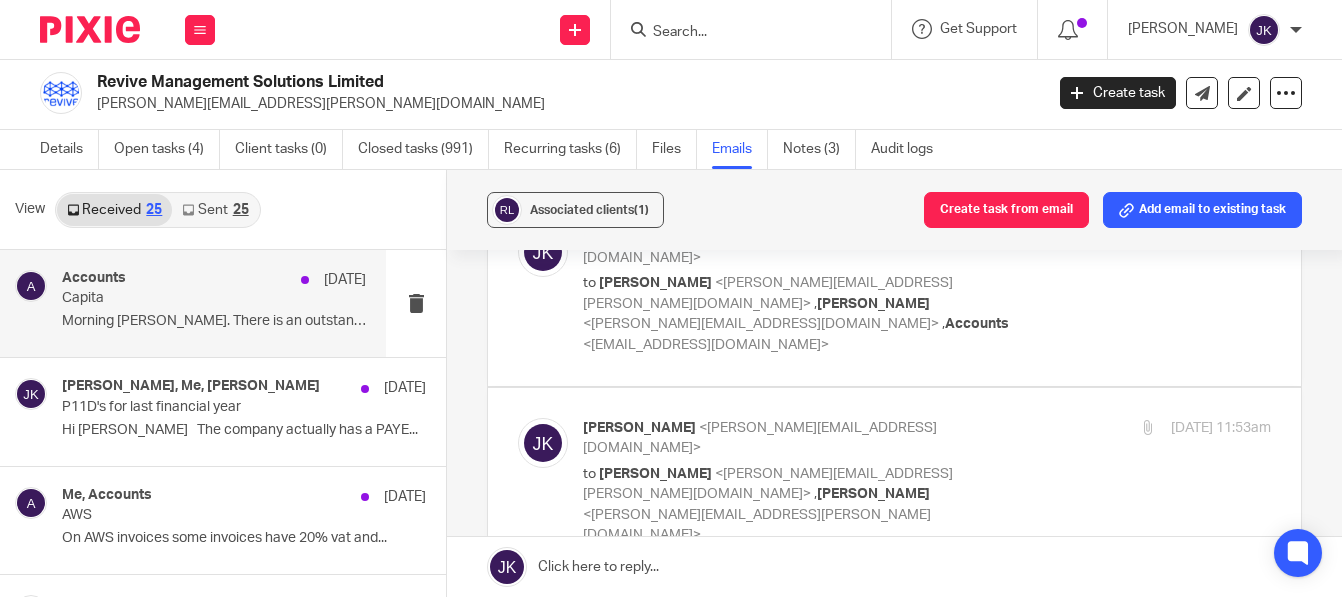 click on "Capita" at bounding box center [183, 298] 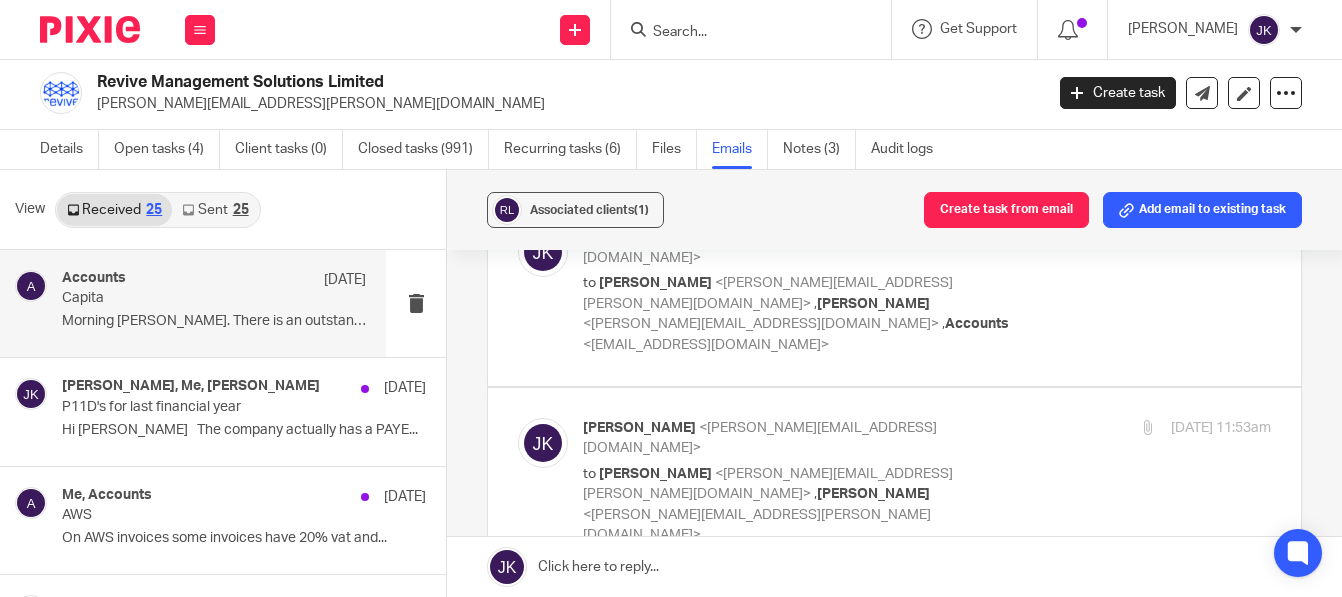 scroll, scrollTop: 0, scrollLeft: 0, axis: both 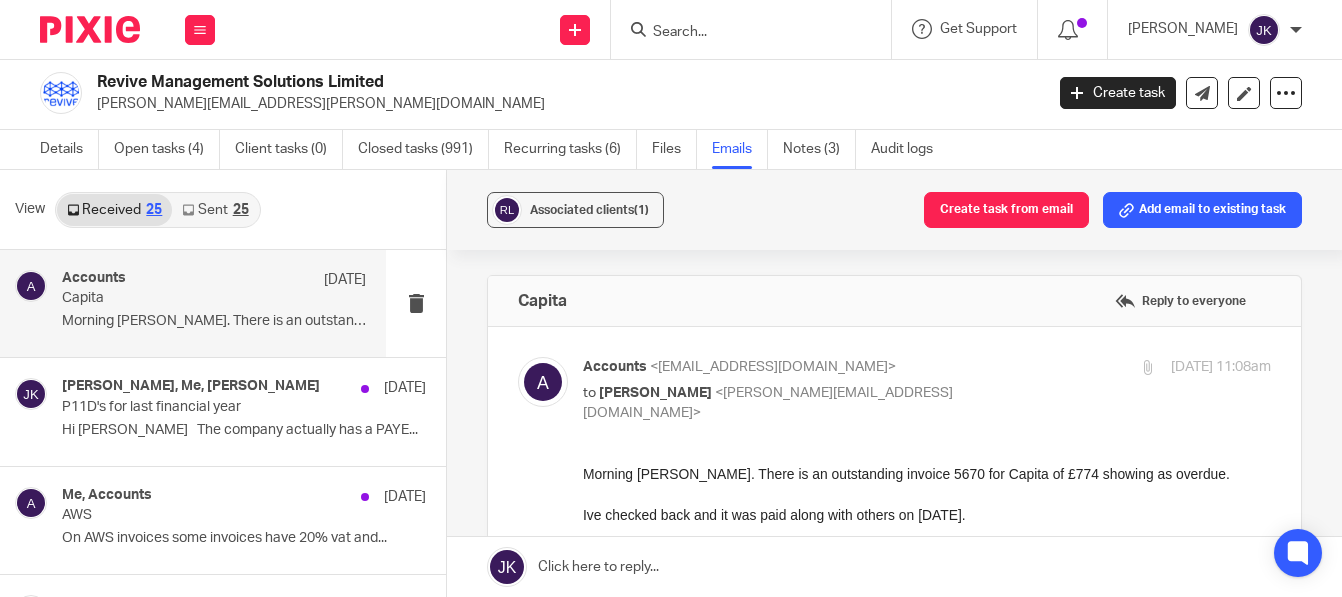 click at bounding box center [741, 33] 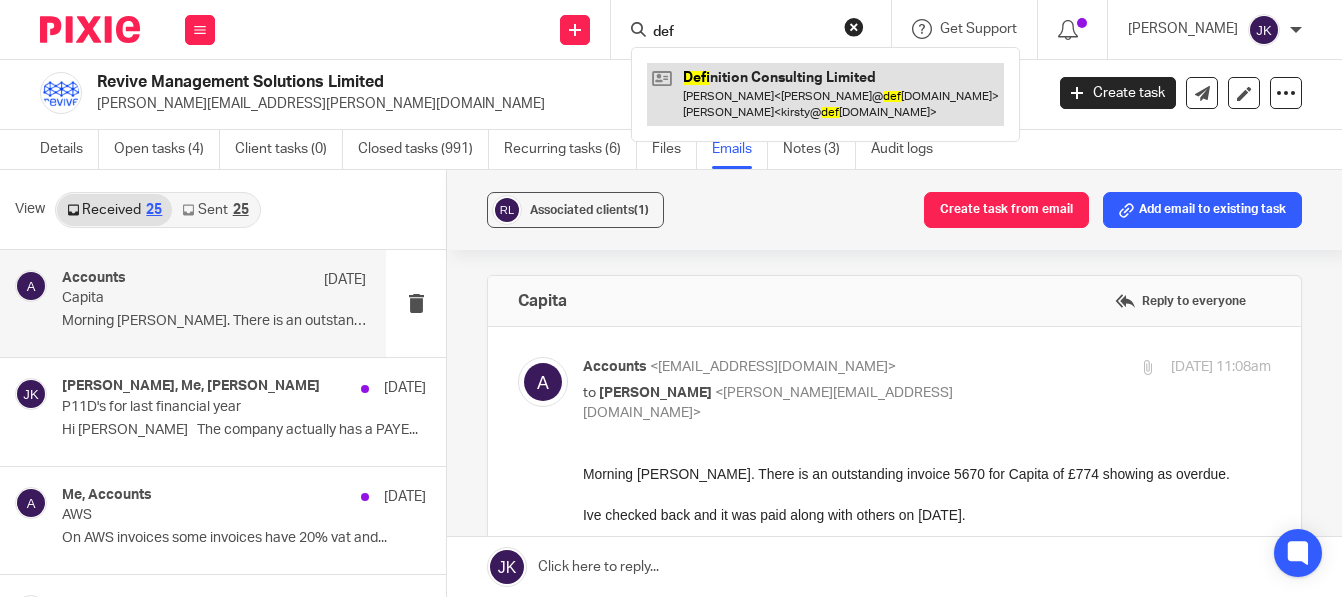 type on "def" 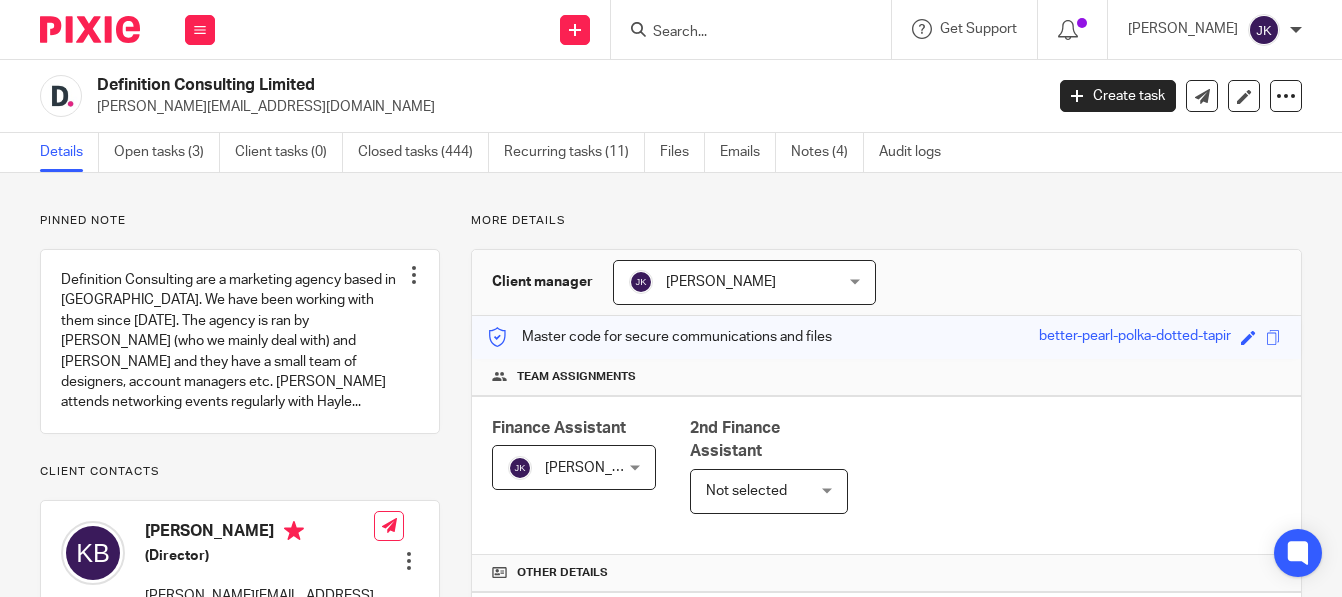 scroll, scrollTop: 0, scrollLeft: 0, axis: both 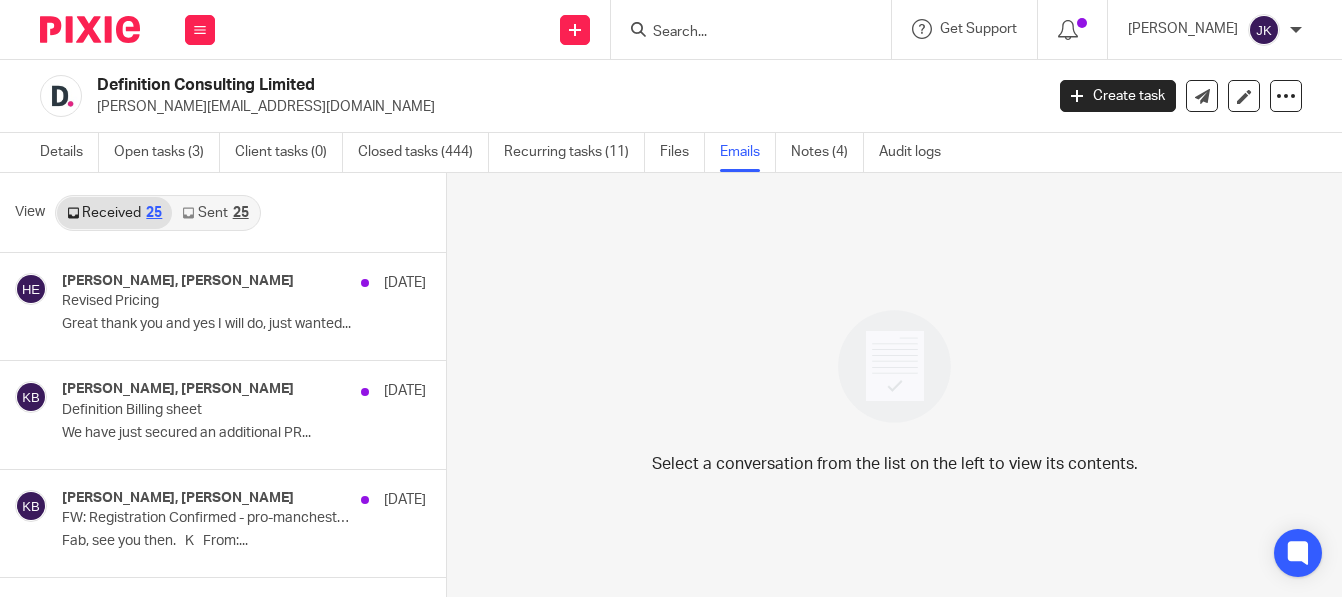 click on "Sent
25" at bounding box center [215, 213] 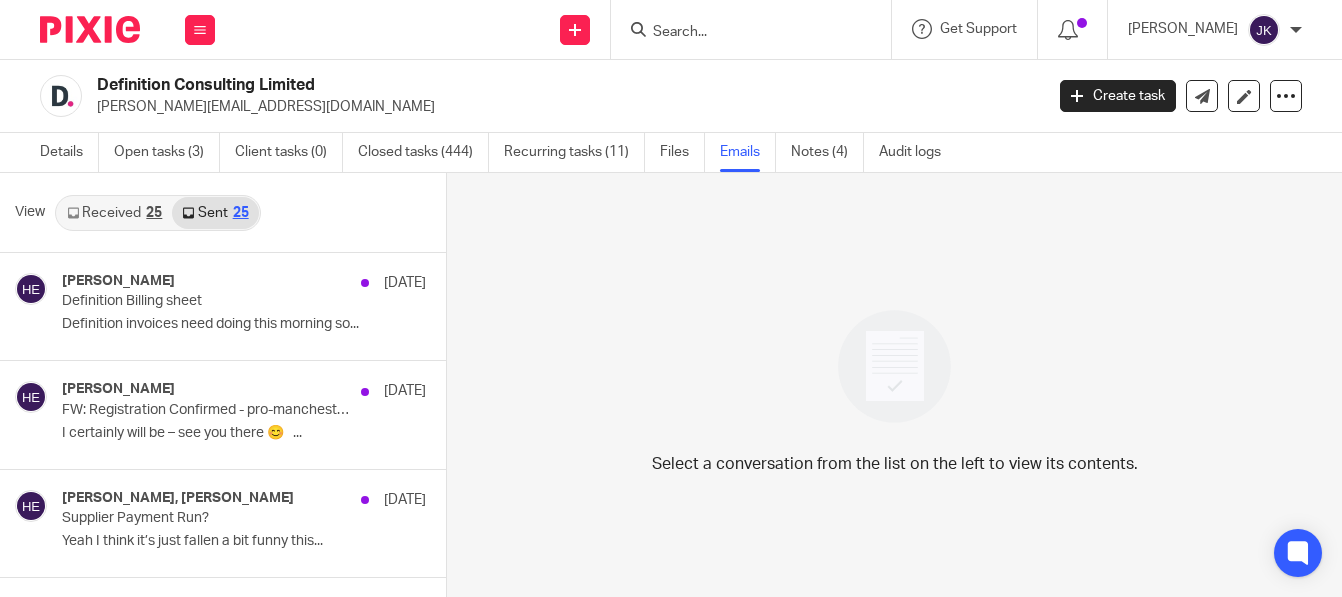 scroll, scrollTop: 3, scrollLeft: 0, axis: vertical 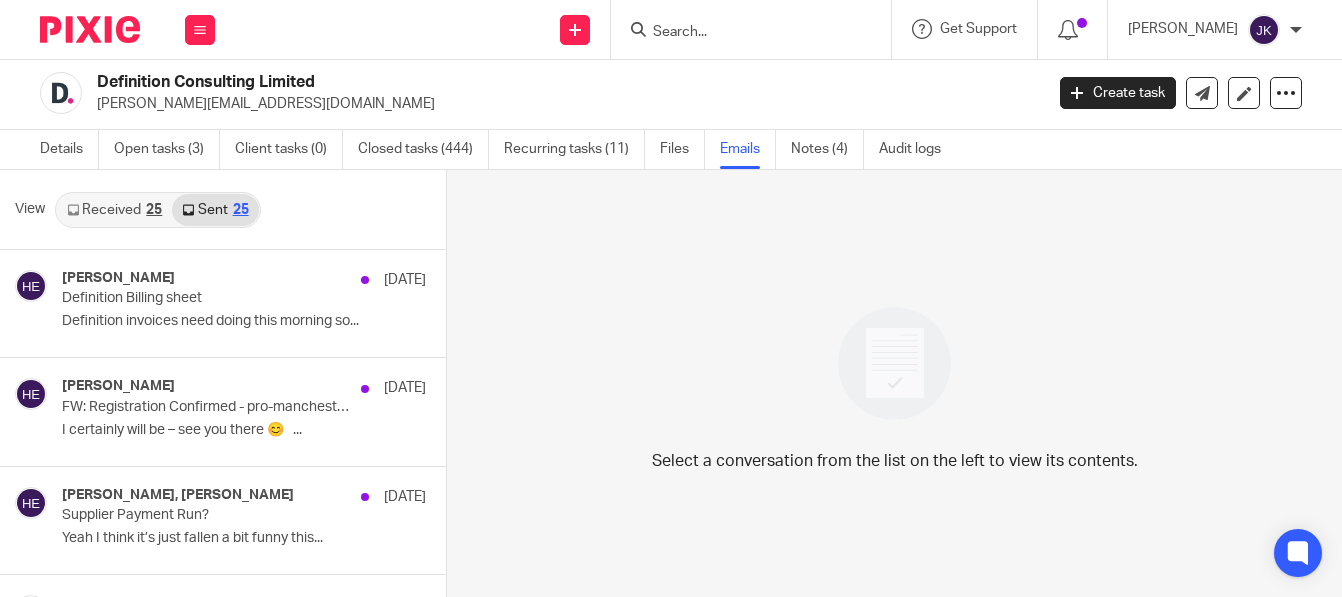 click on "Received
25" at bounding box center (114, 210) 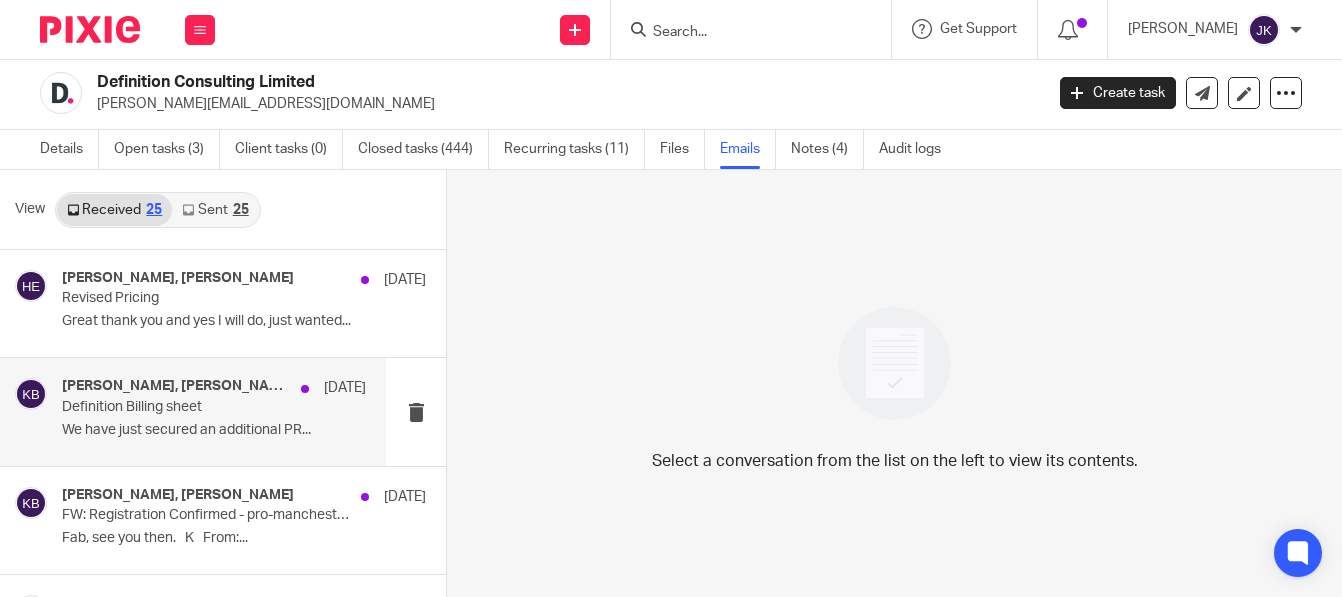 scroll, scrollTop: 100, scrollLeft: 0, axis: vertical 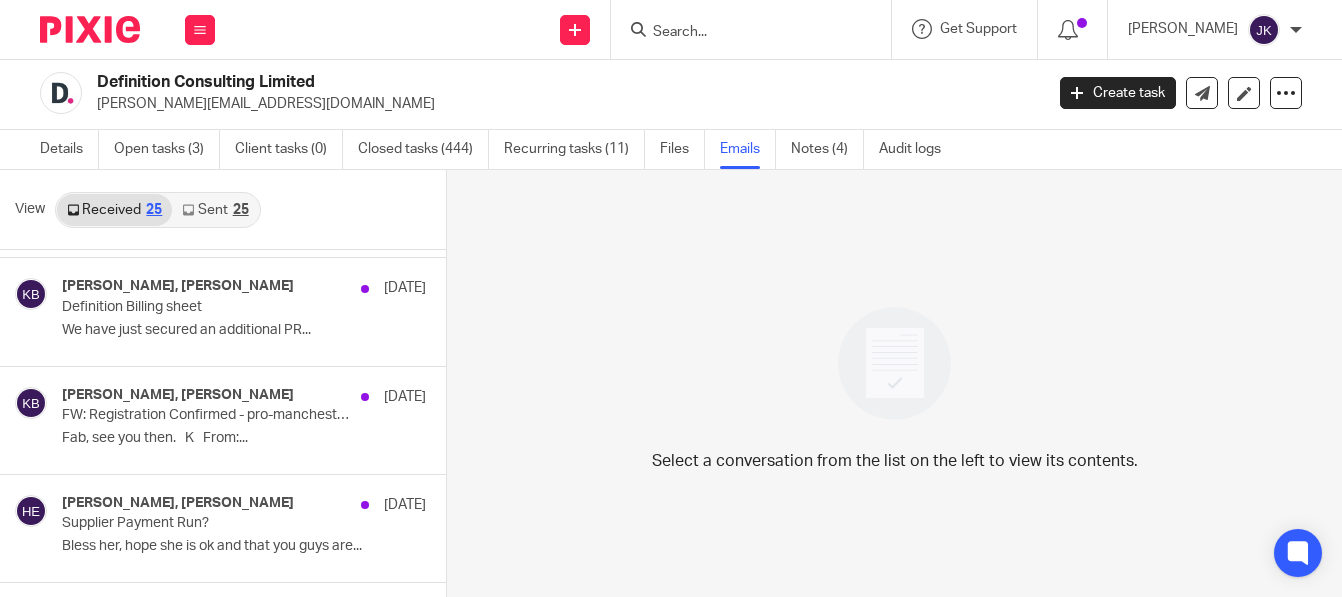 click at bounding box center (741, 33) 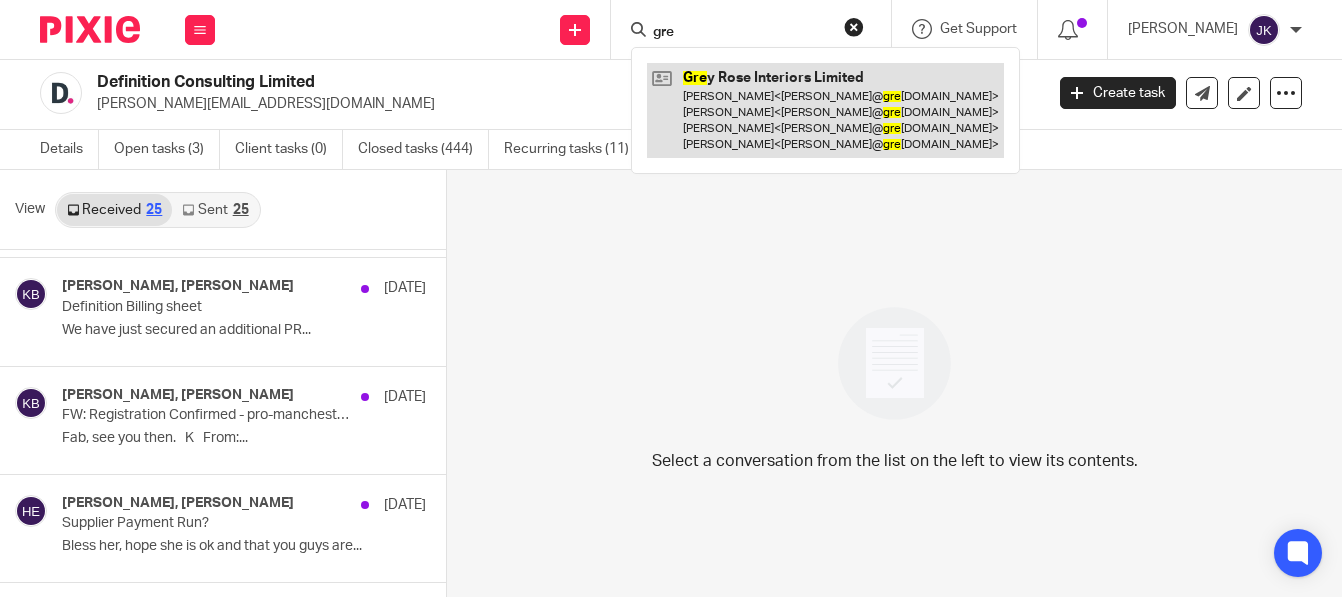 type on "gre" 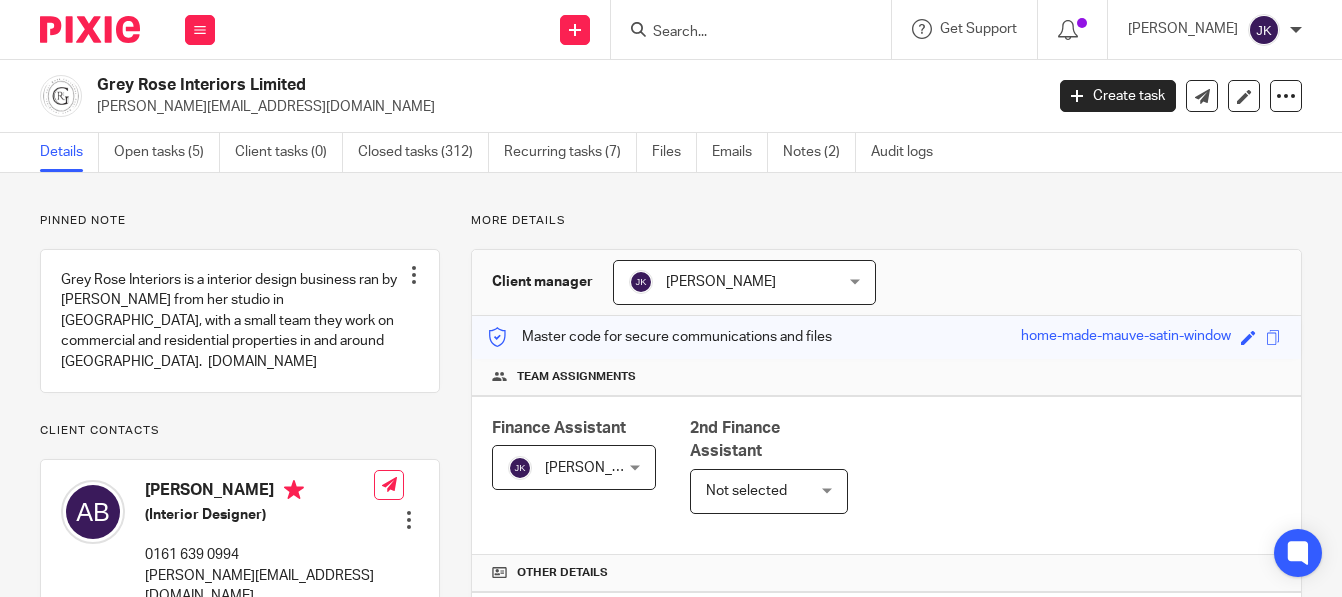 scroll, scrollTop: 0, scrollLeft: 0, axis: both 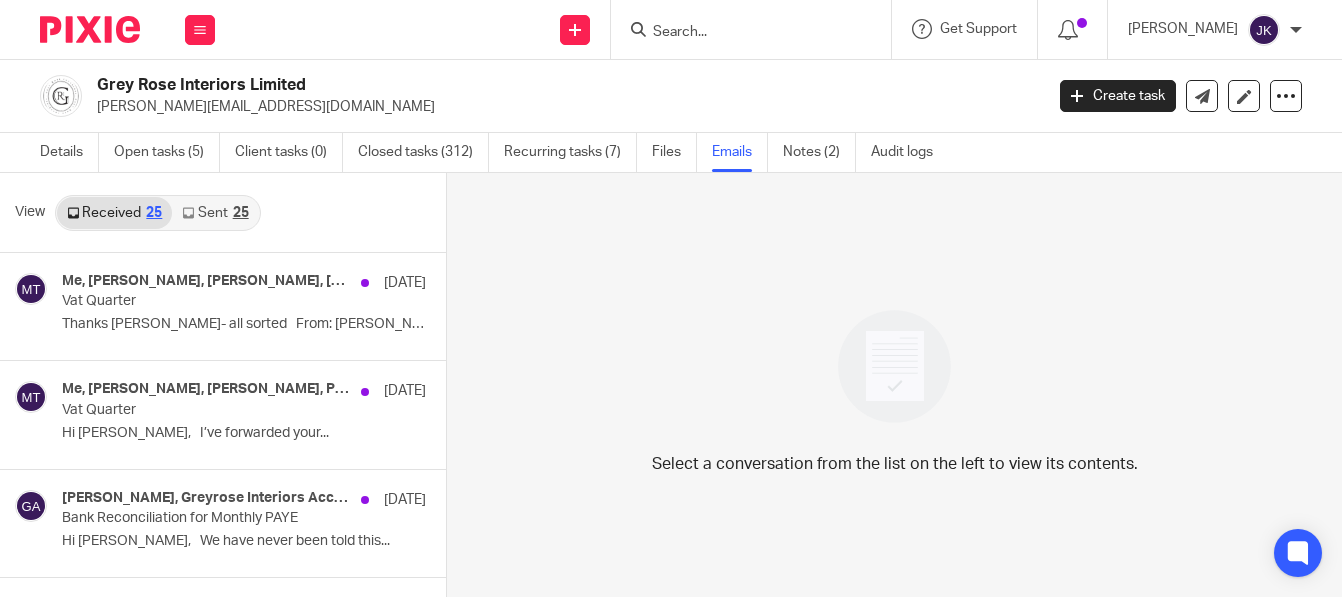 click on "Sent
25" at bounding box center (215, 213) 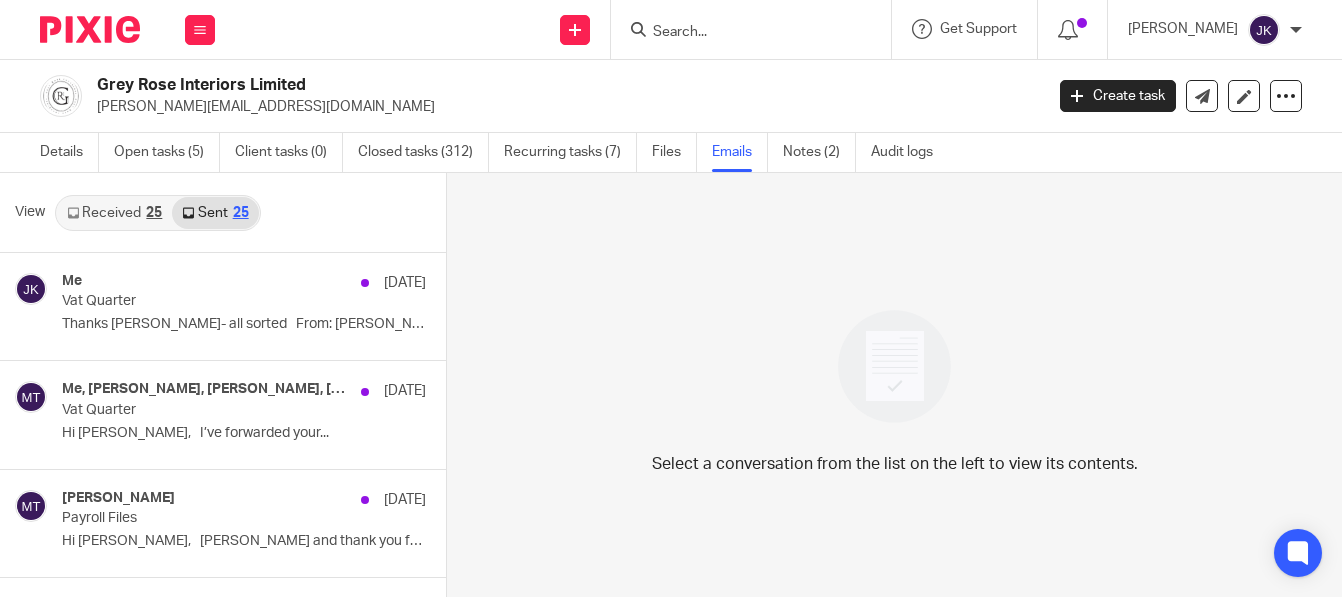scroll, scrollTop: 3, scrollLeft: 0, axis: vertical 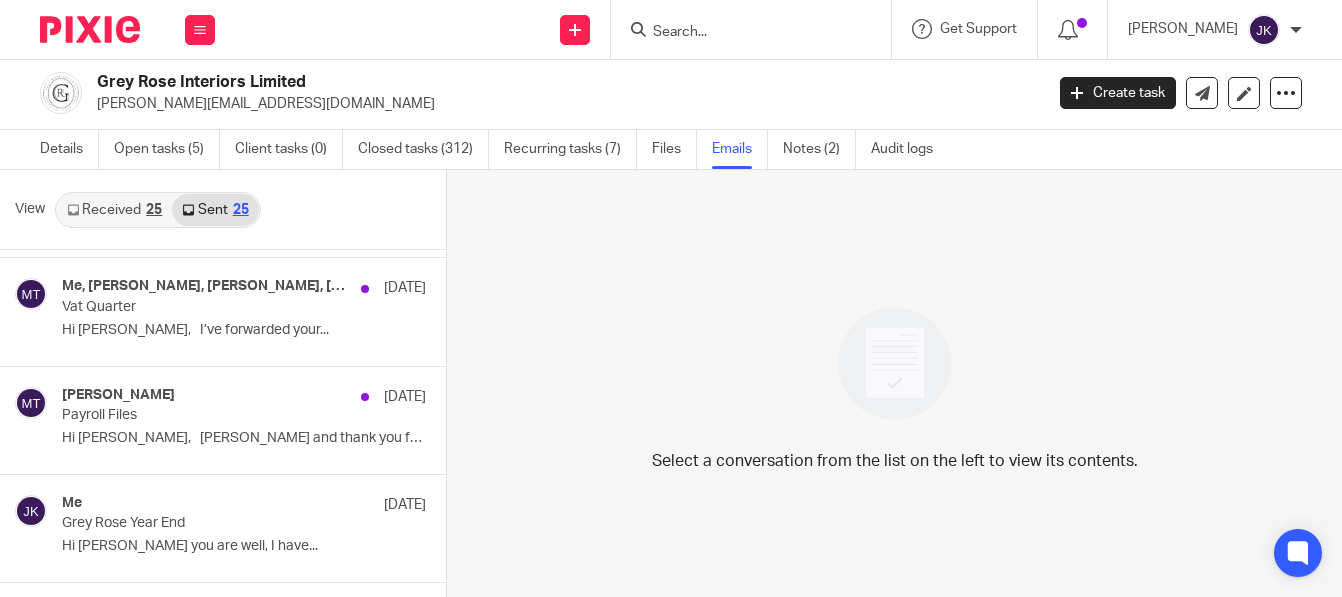 click at bounding box center [751, 29] 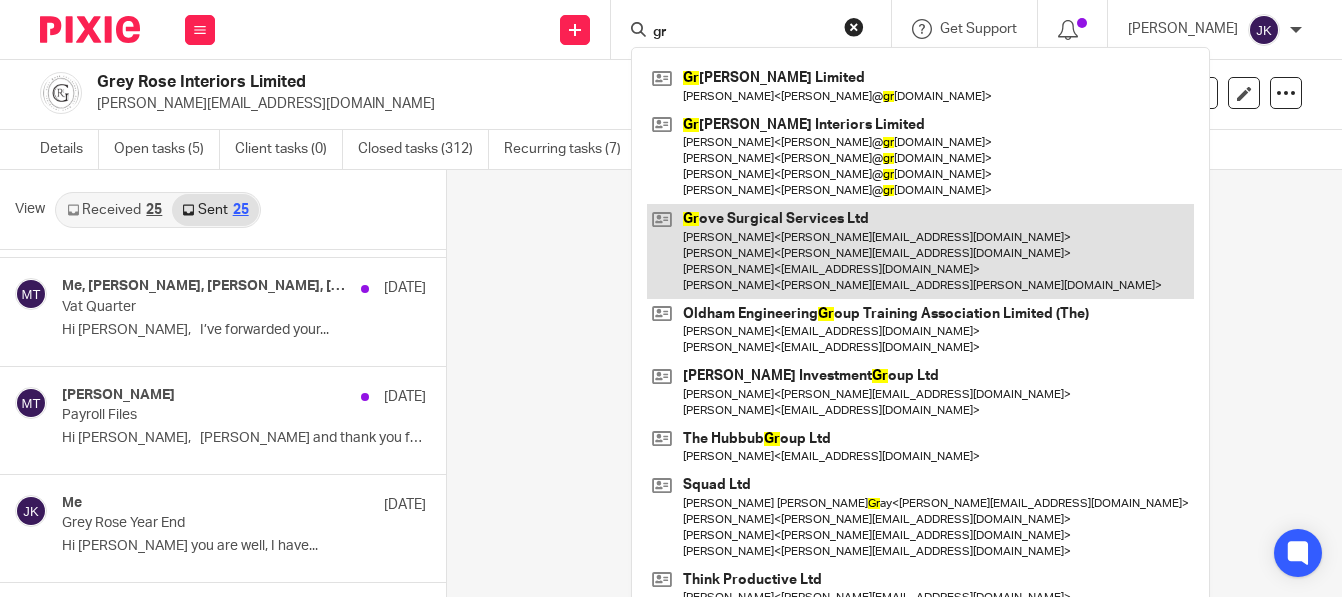 type on "gr" 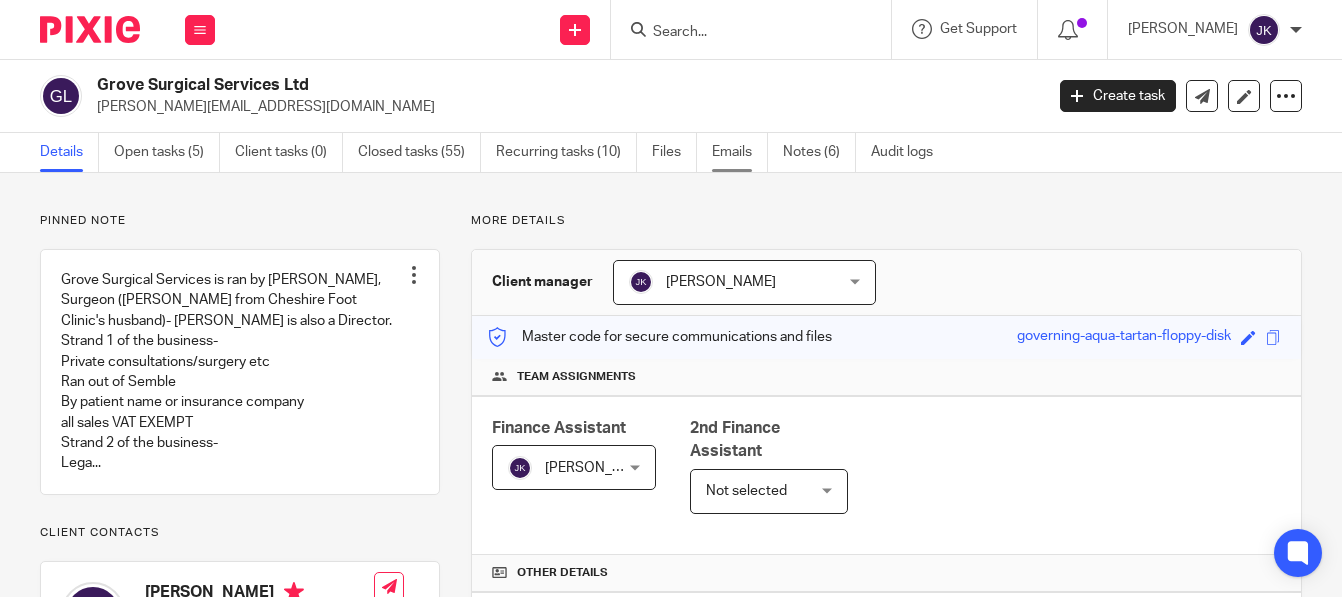 scroll, scrollTop: 0, scrollLeft: 0, axis: both 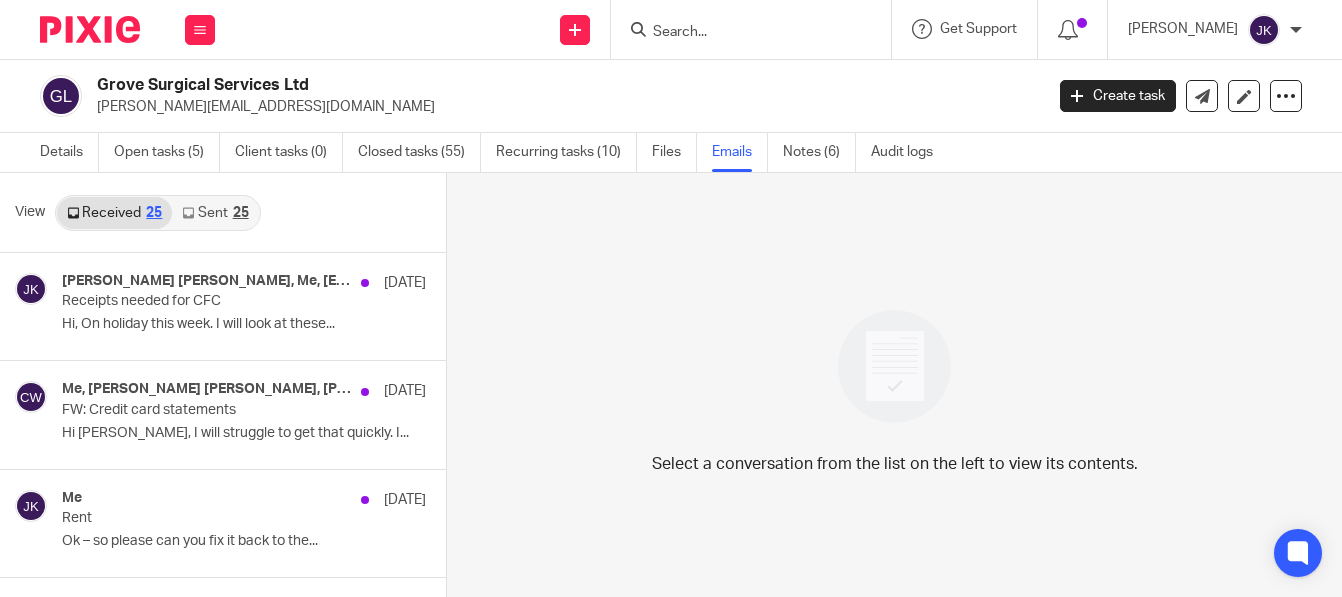 click on "Sent
25" at bounding box center (215, 213) 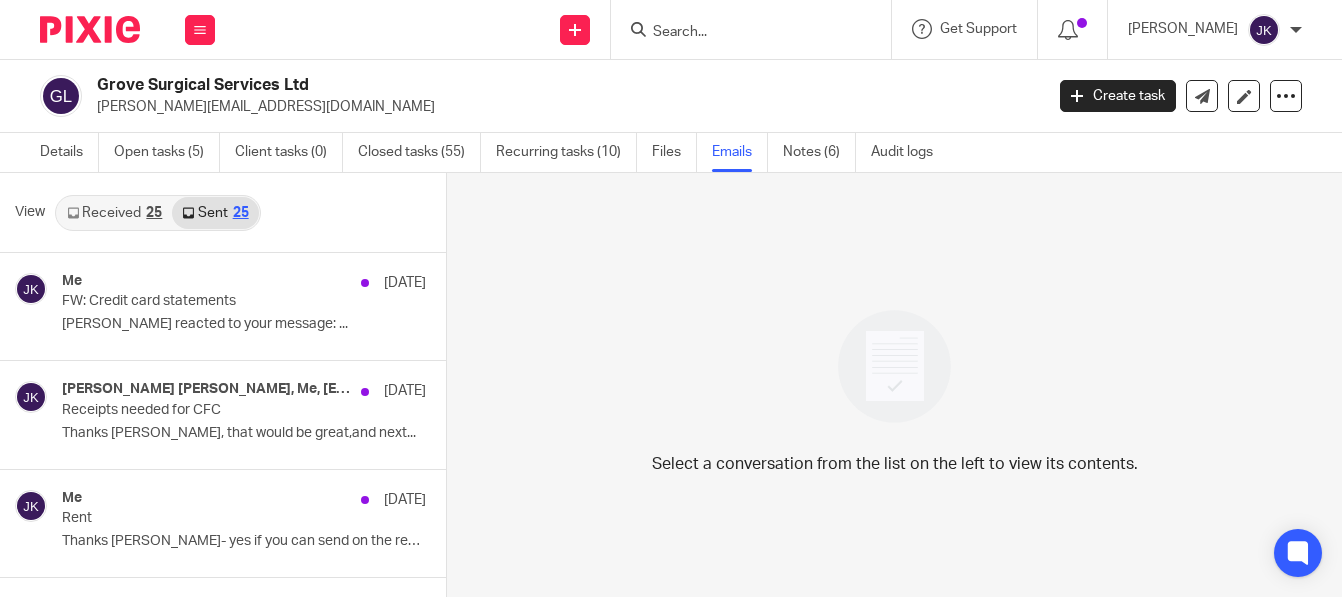 scroll, scrollTop: 3, scrollLeft: 0, axis: vertical 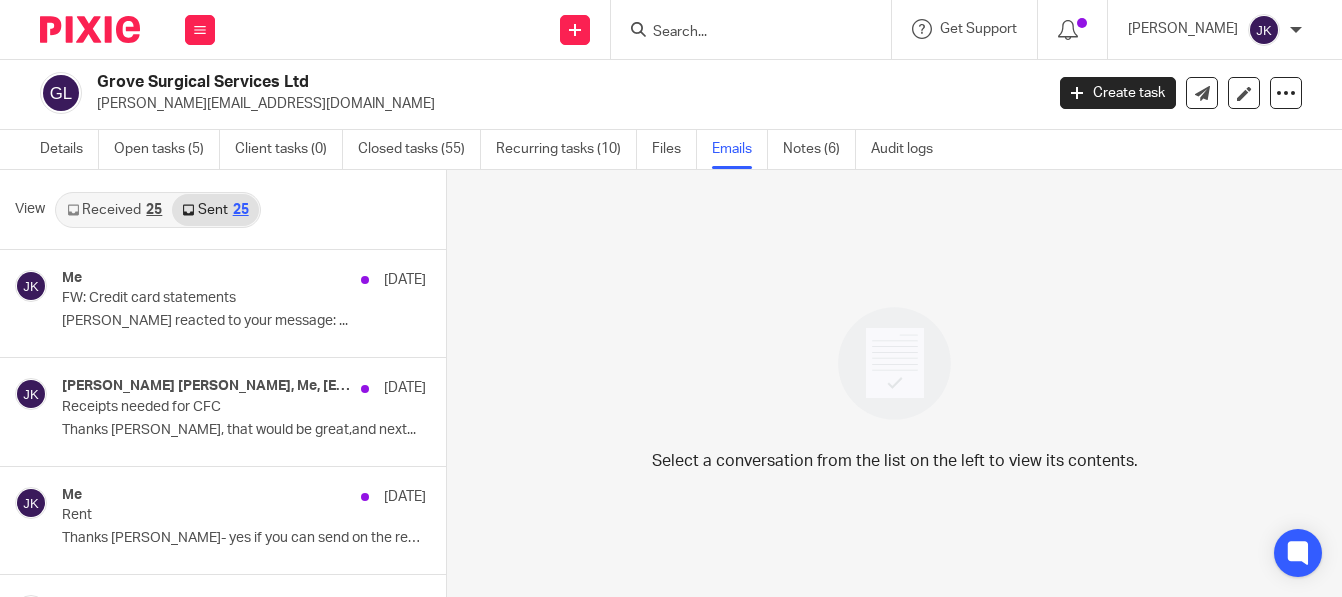 click on "Received
25" at bounding box center (114, 210) 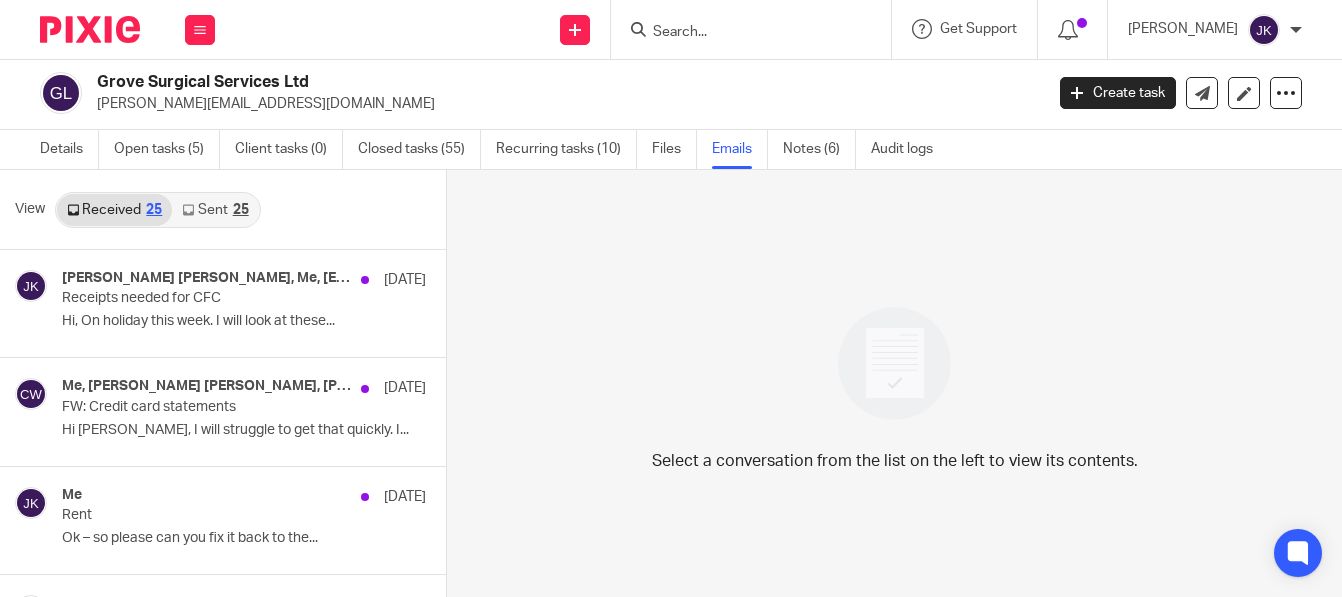 click at bounding box center [747, 29] 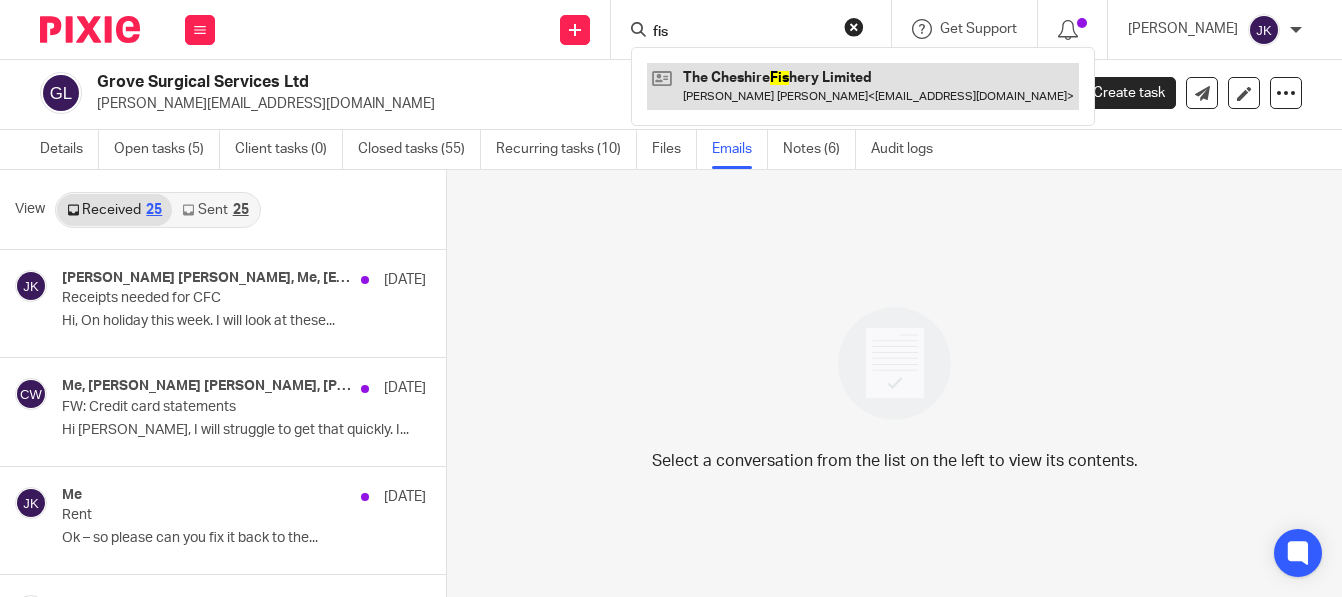 type on "fis" 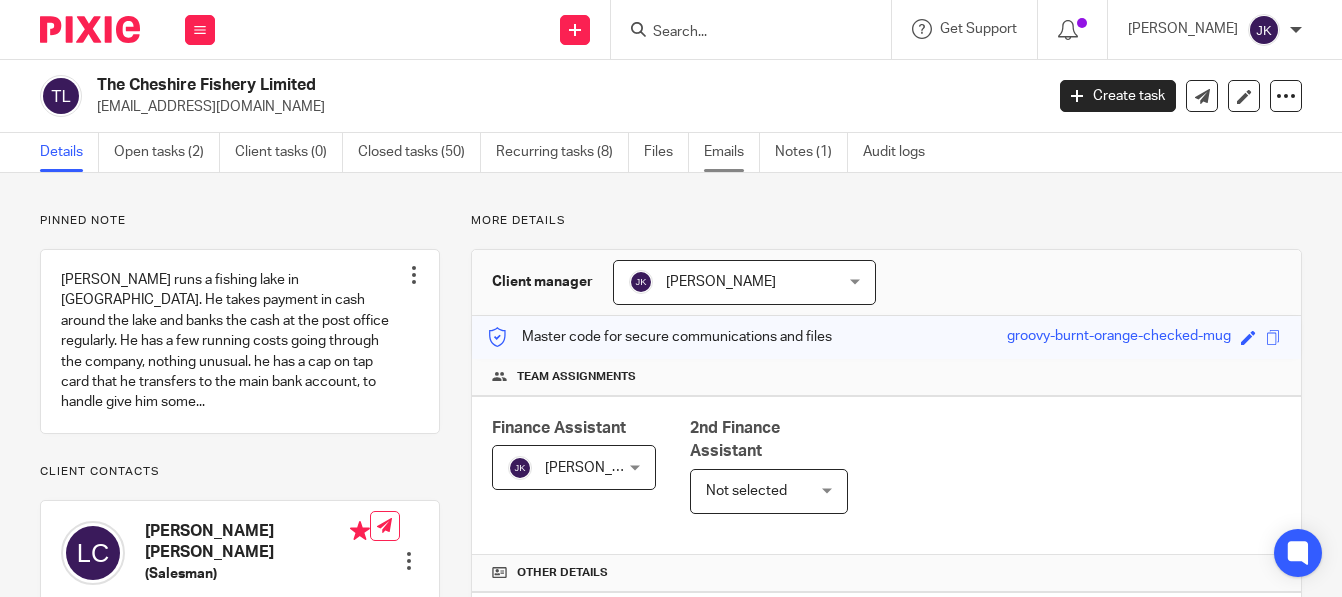 scroll, scrollTop: 0, scrollLeft: 0, axis: both 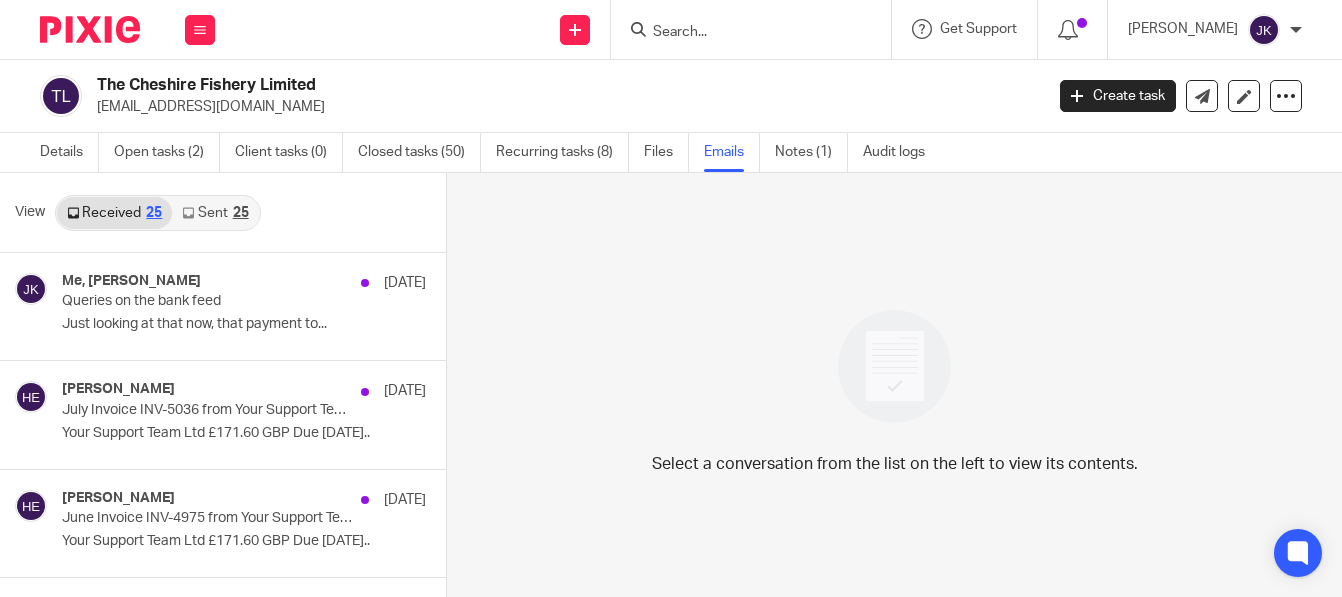click on "Sent
25" at bounding box center (215, 213) 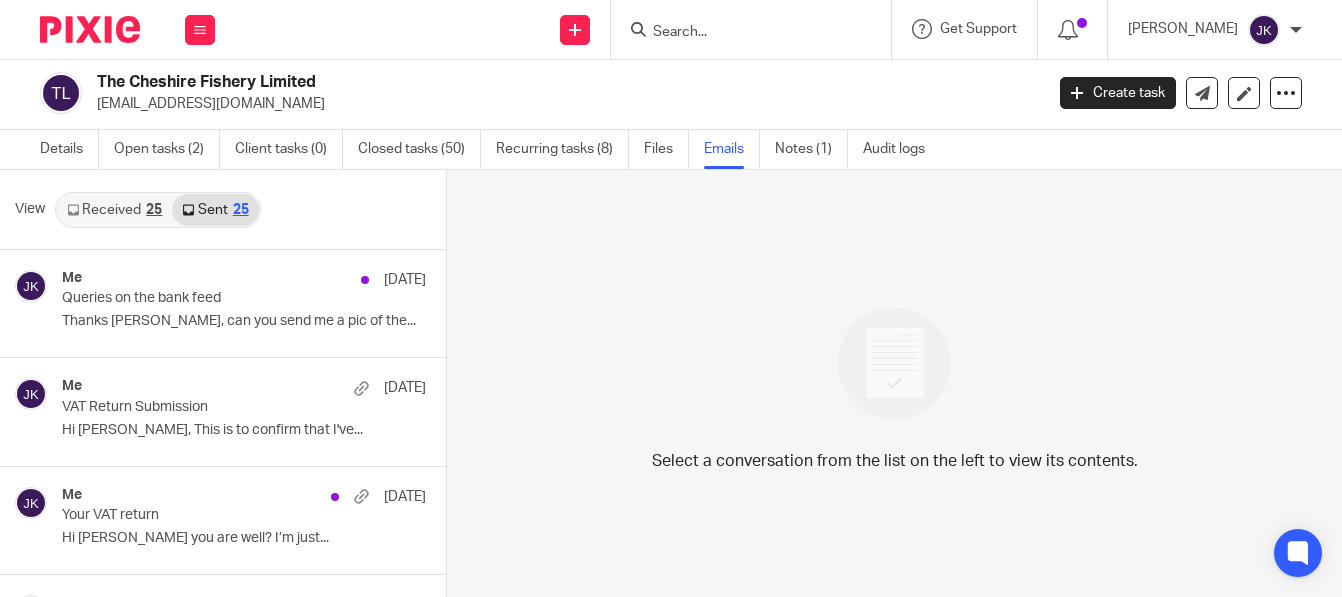 click on "Received
25" at bounding box center [114, 210] 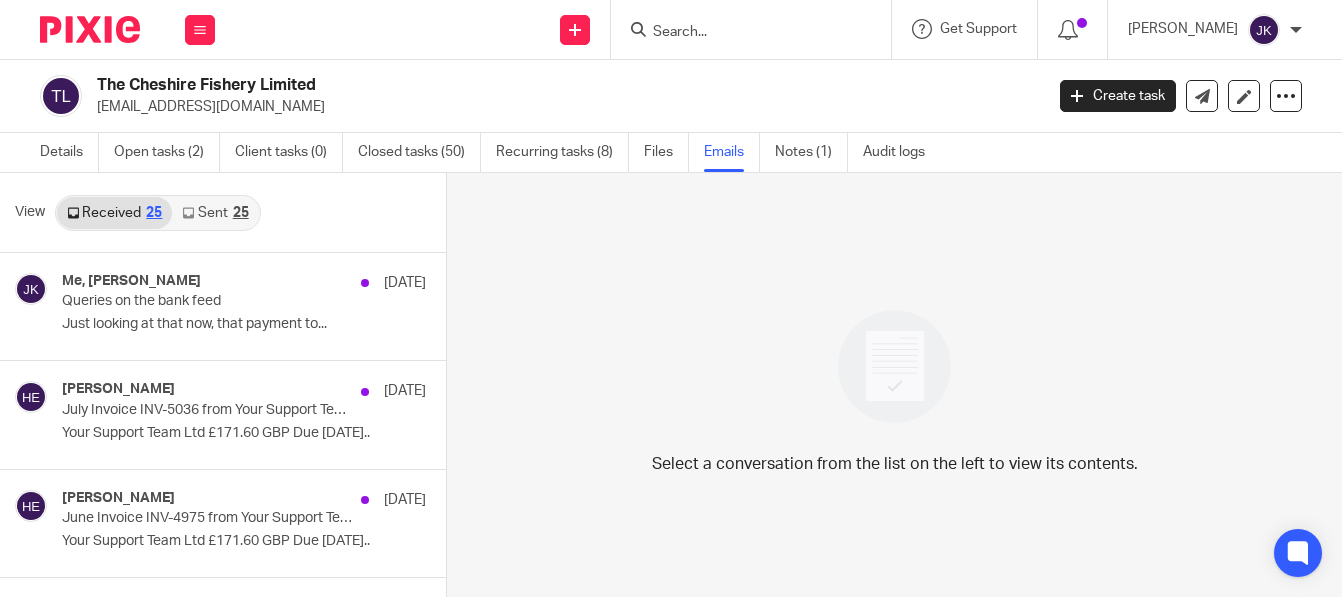 scroll, scrollTop: 3, scrollLeft: 0, axis: vertical 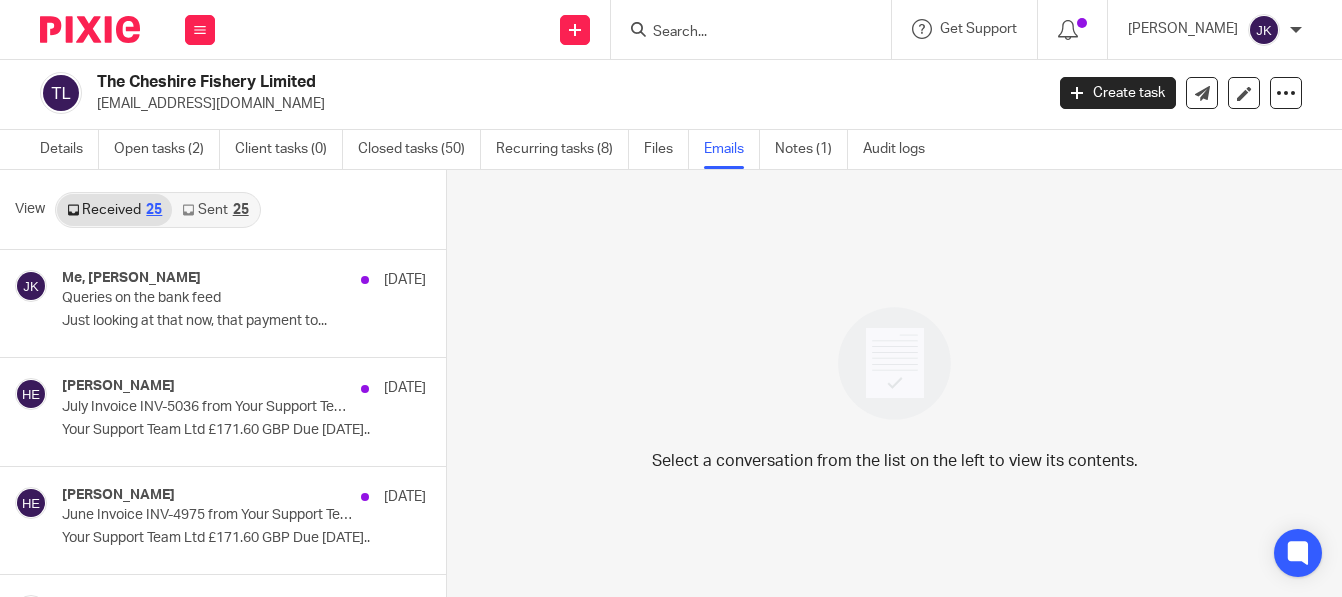 click on "Send new email
Create task
Add client
Request signature
Get Support
Contact via email
Check our documentation
Access the academy
View roadmap" at bounding box center [788, 29] 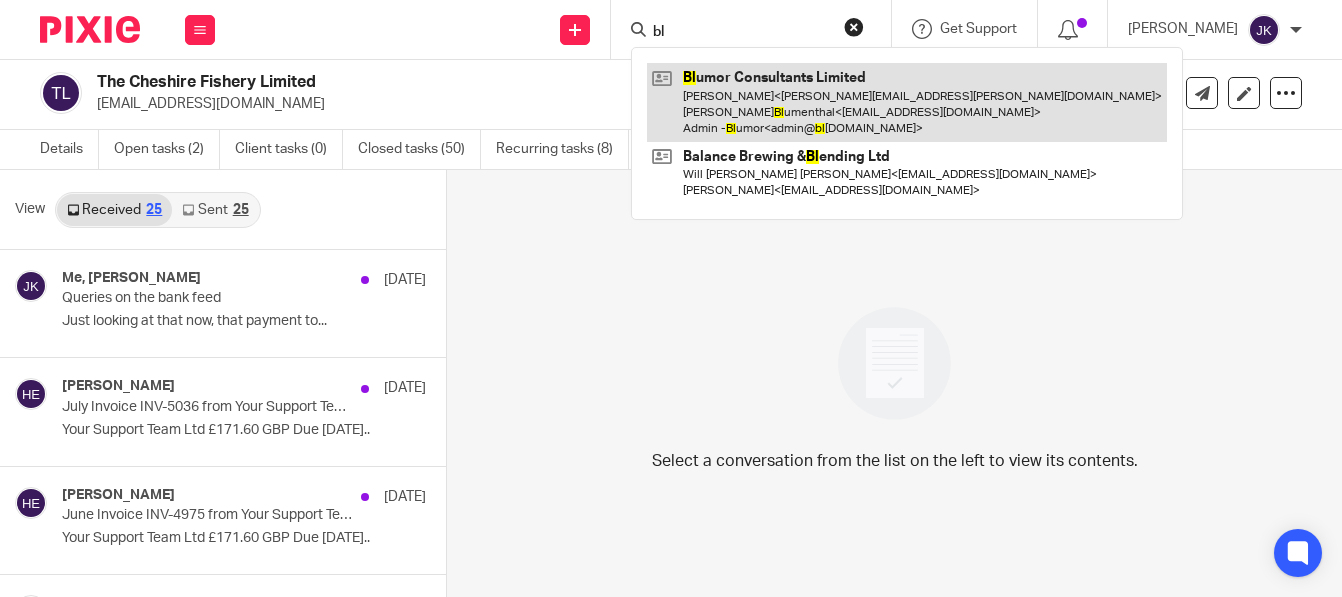 type on "bl" 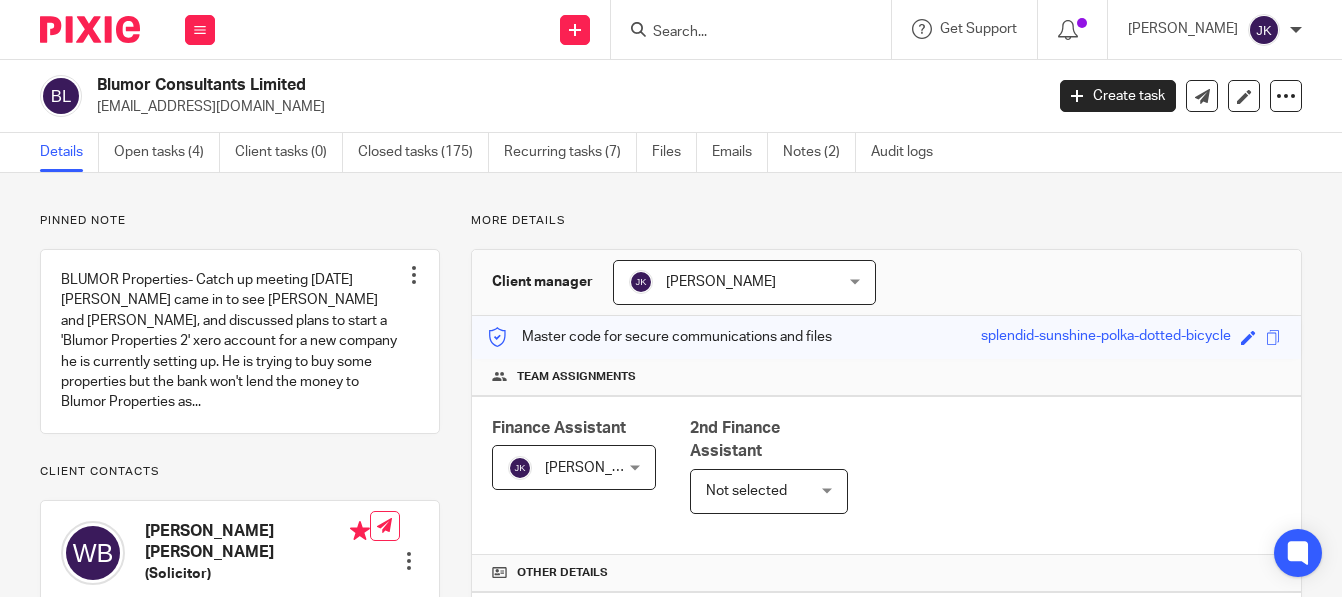 scroll, scrollTop: 0, scrollLeft: 0, axis: both 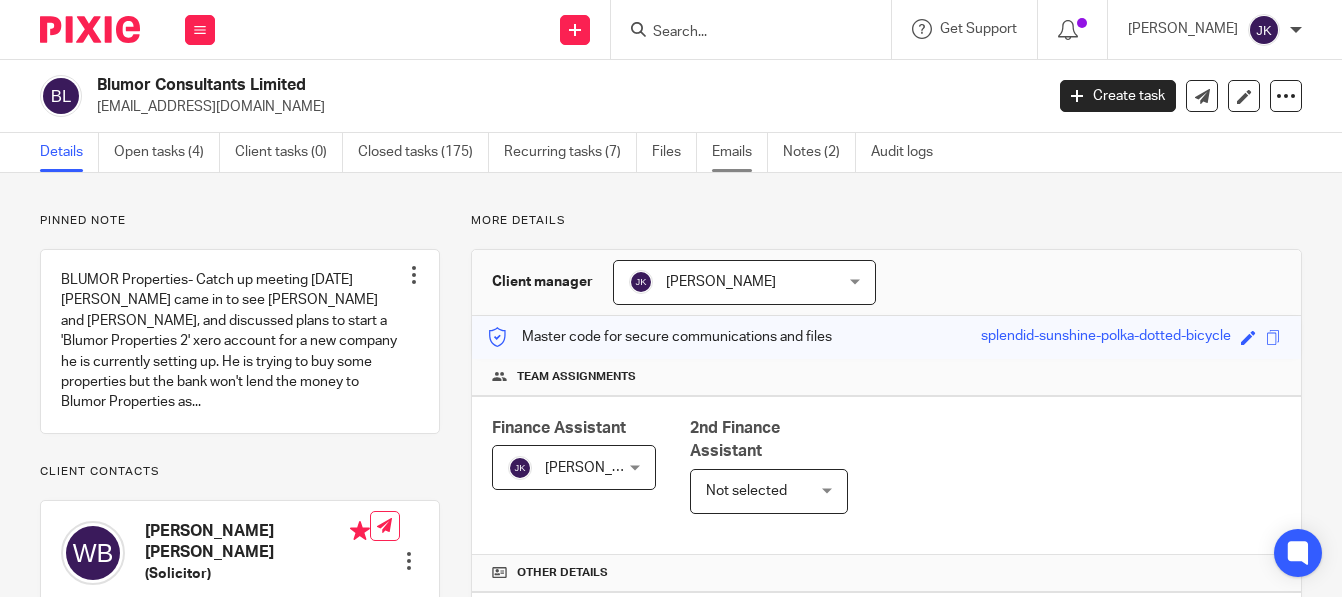 click on "Emails" at bounding box center (740, 152) 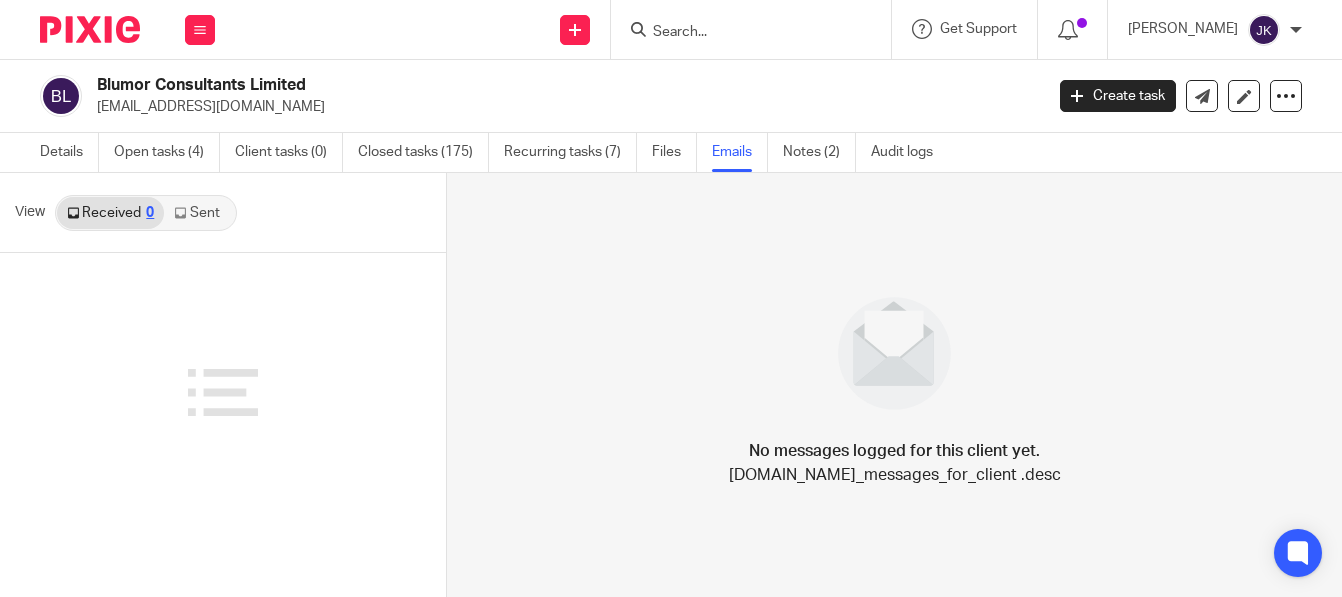 scroll, scrollTop: 0, scrollLeft: 0, axis: both 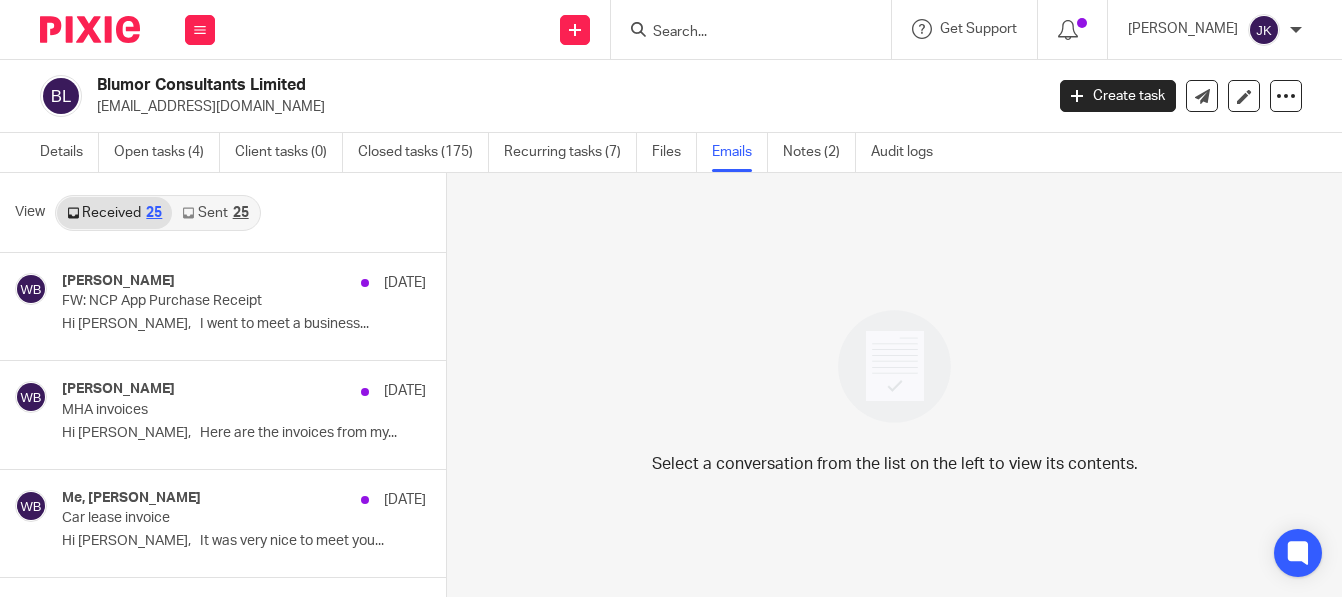 click on "Sent
25" at bounding box center (215, 213) 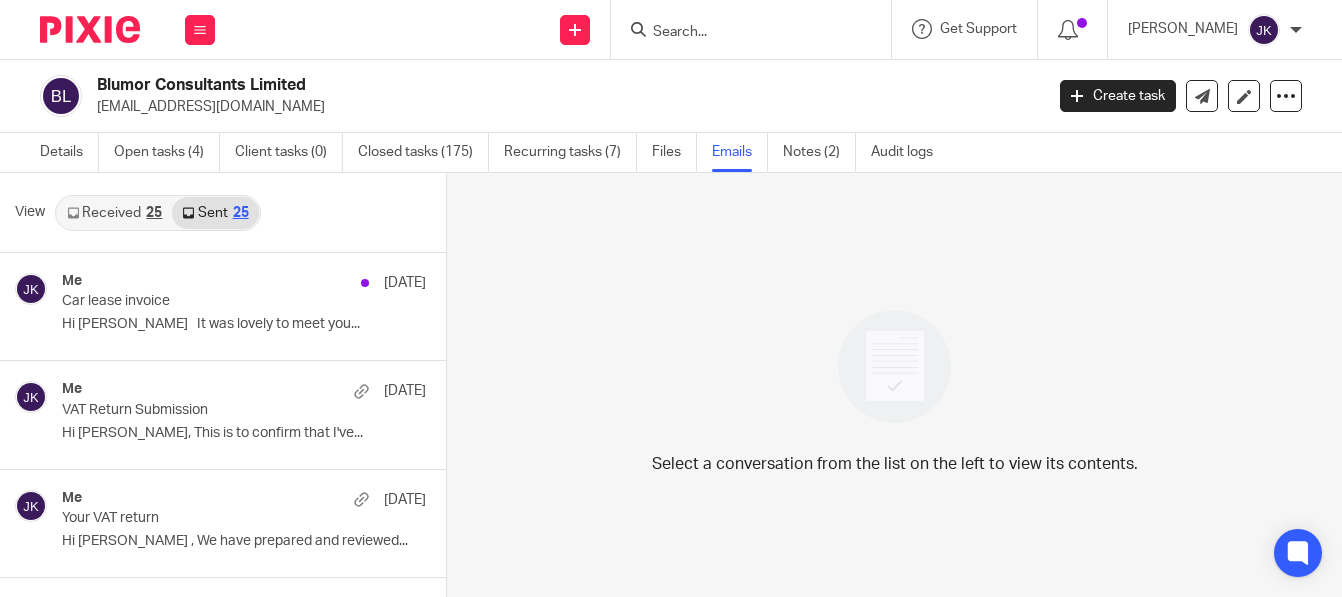 scroll, scrollTop: 3, scrollLeft: 0, axis: vertical 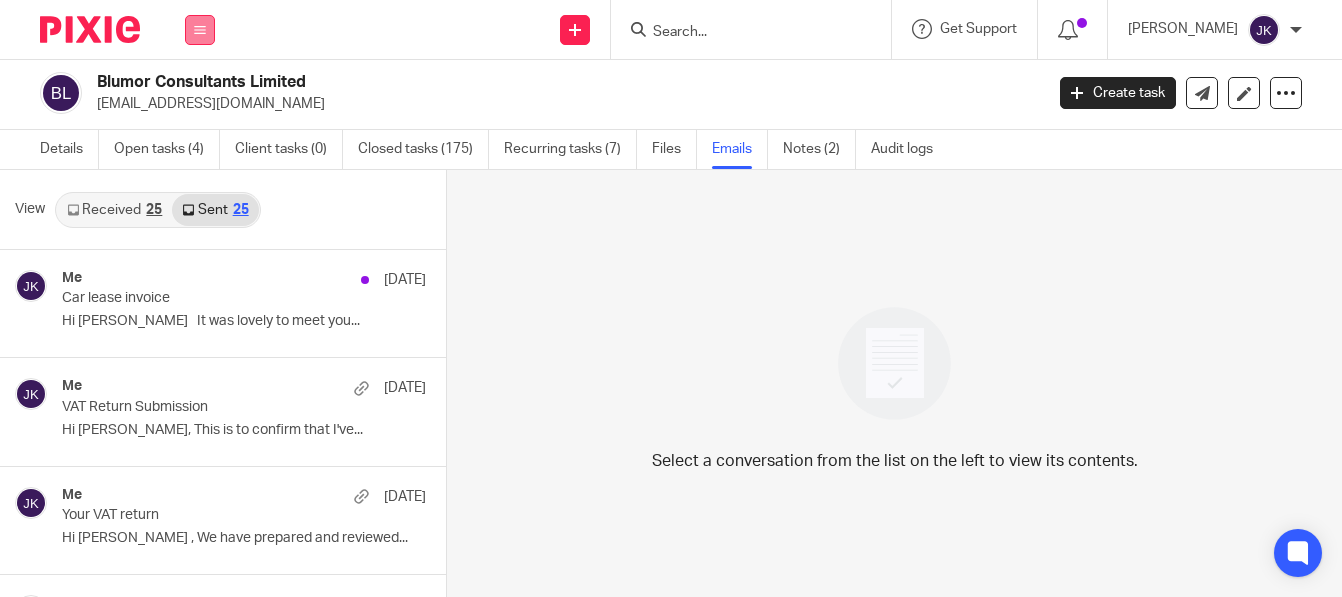 click at bounding box center [200, 30] 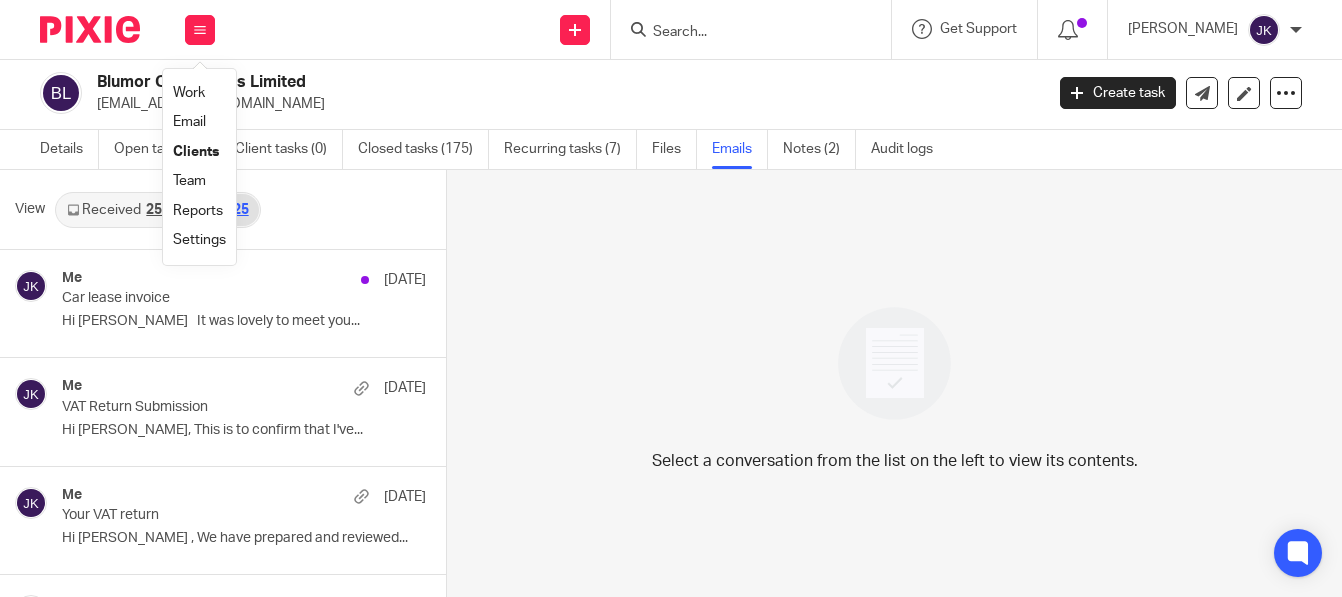 click on "Team" at bounding box center [189, 181] 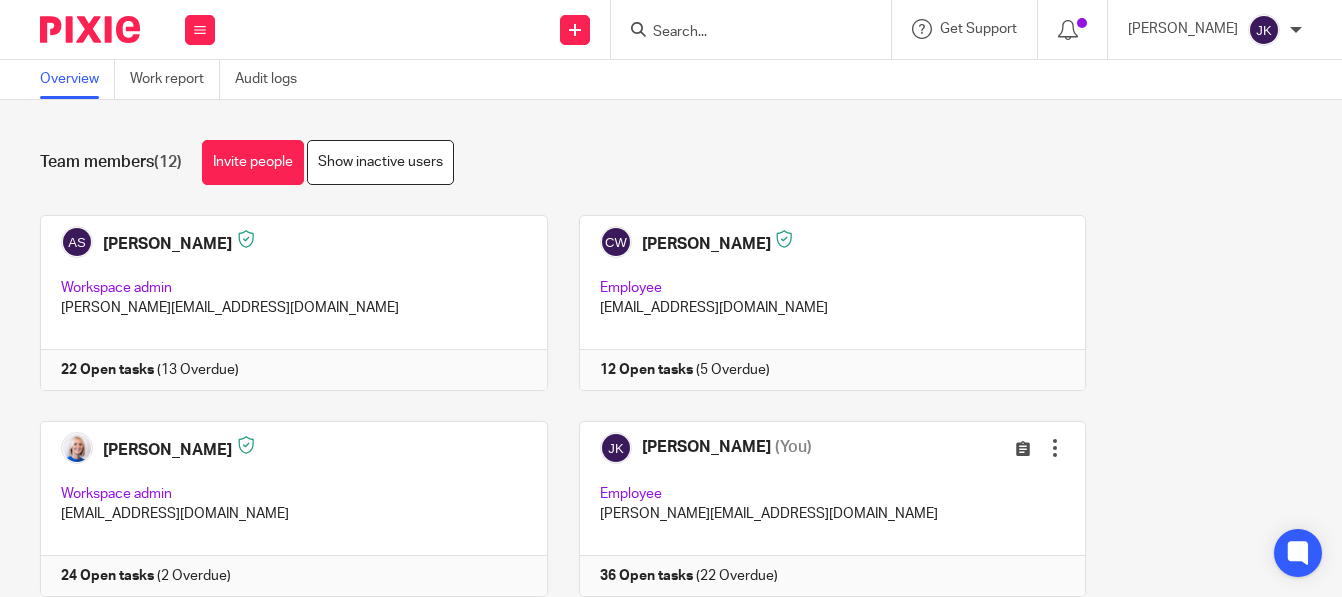 scroll, scrollTop: 0, scrollLeft: 0, axis: both 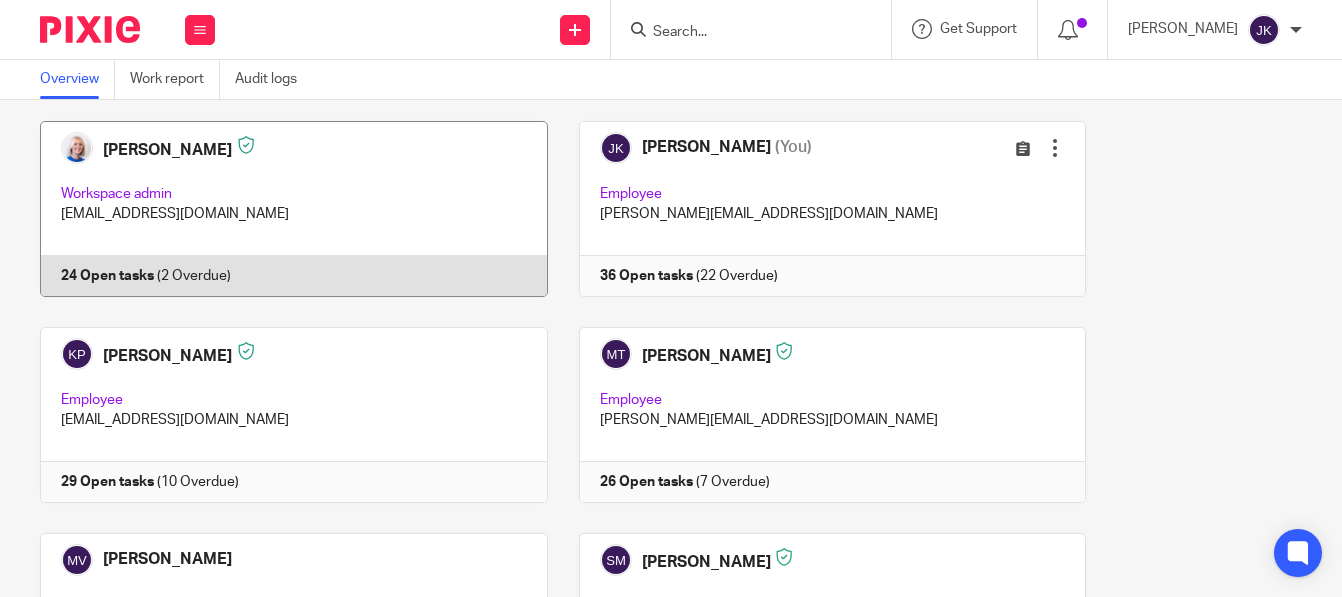click at bounding box center [278, 209] 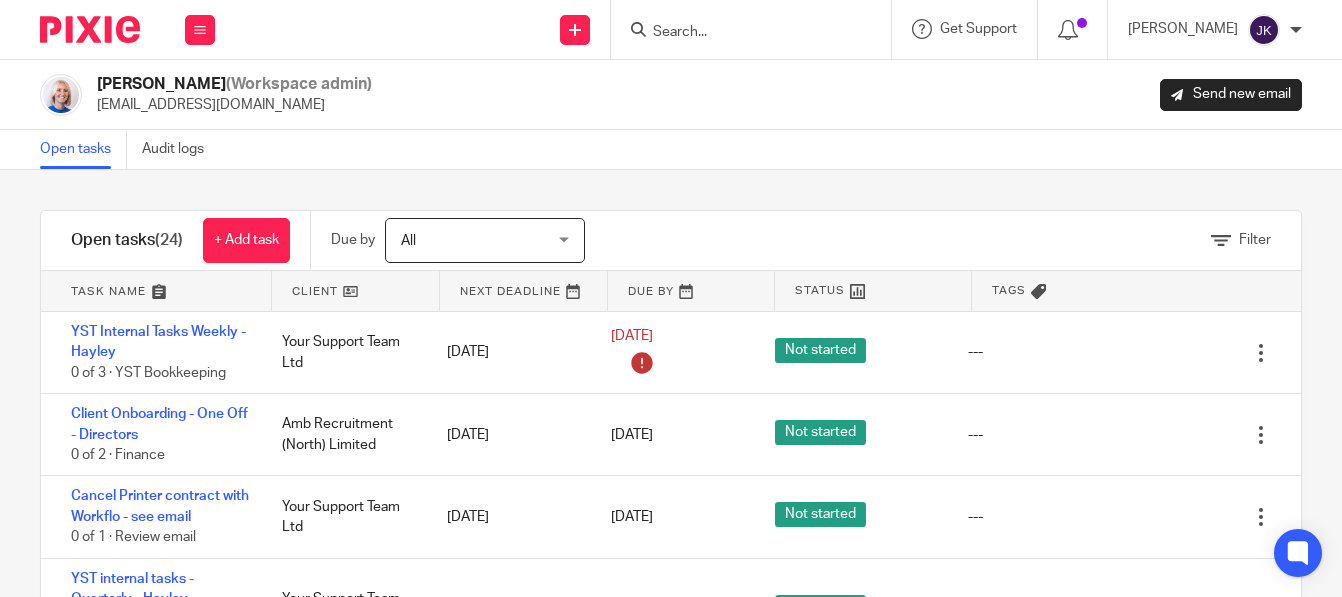 scroll, scrollTop: 0, scrollLeft: 0, axis: both 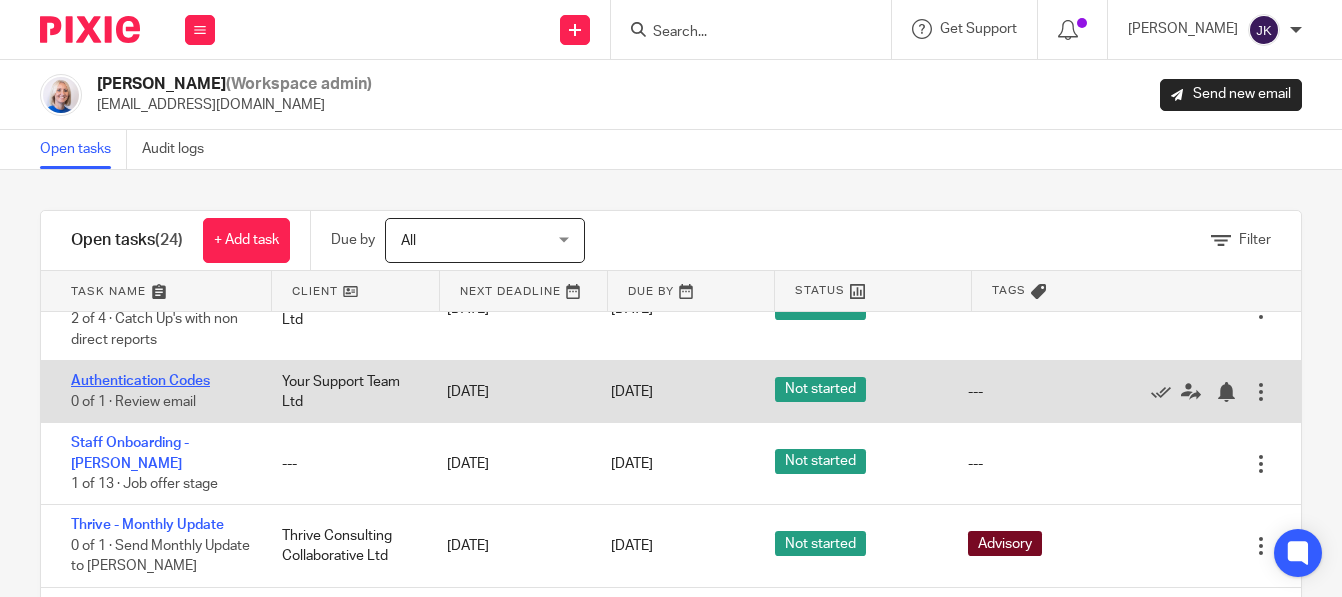 click on "Authentication Codes" at bounding box center (140, 381) 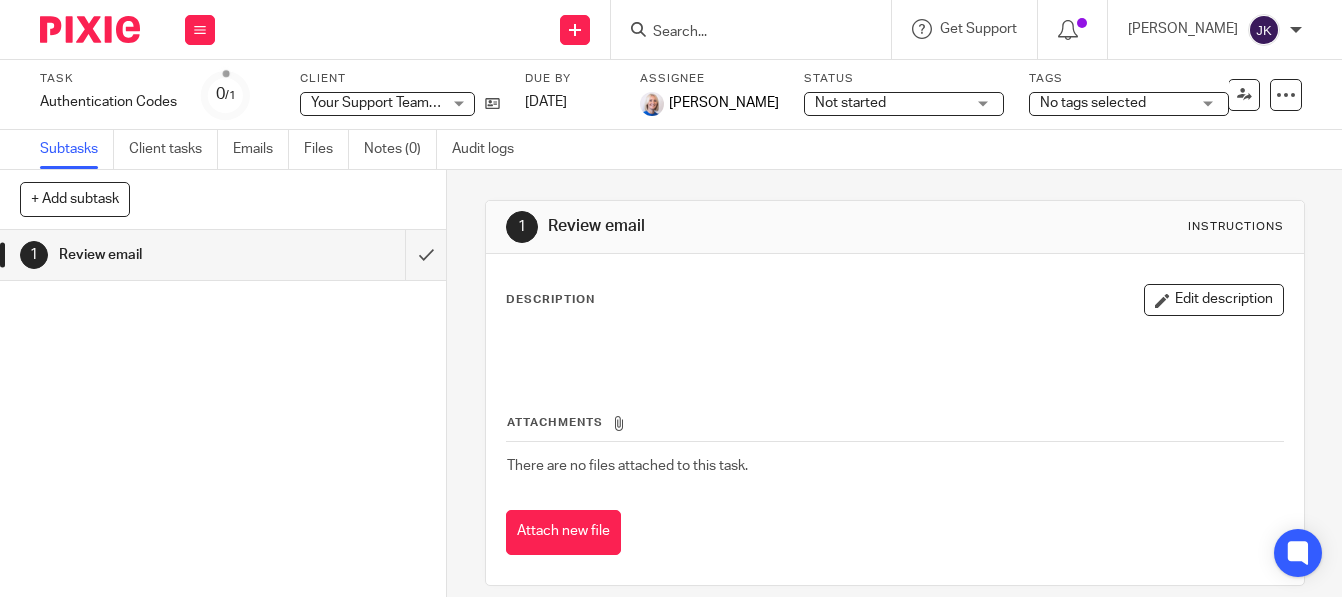 scroll, scrollTop: 0, scrollLeft: 0, axis: both 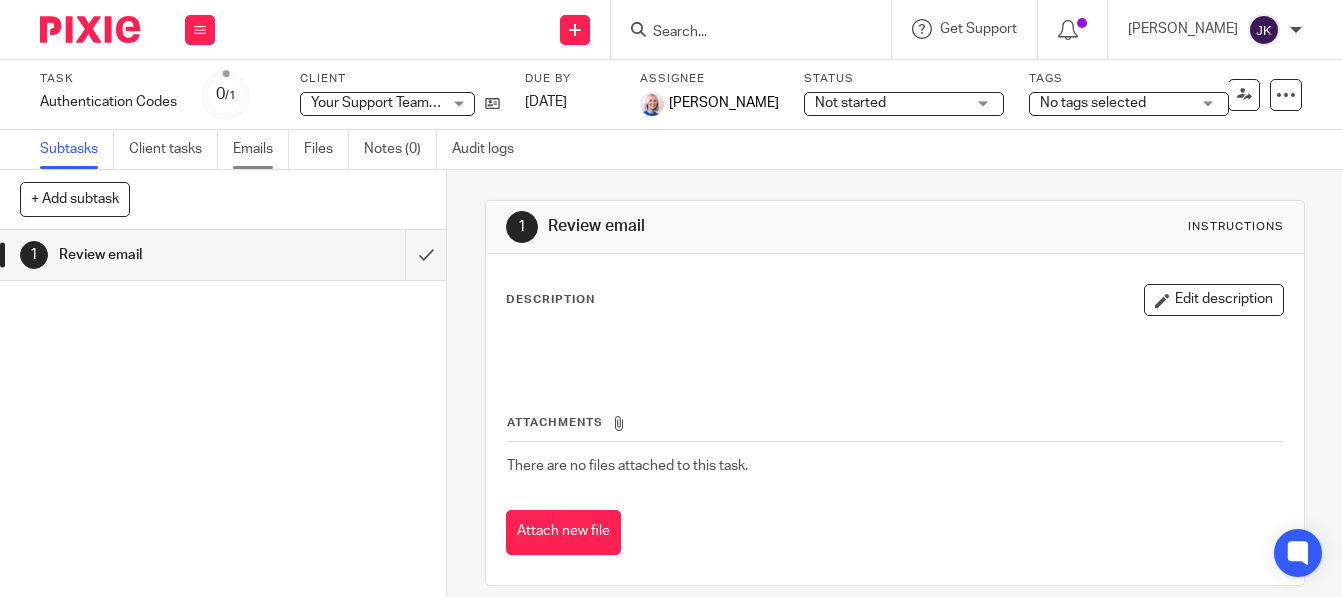 click on "Emails" at bounding box center (261, 149) 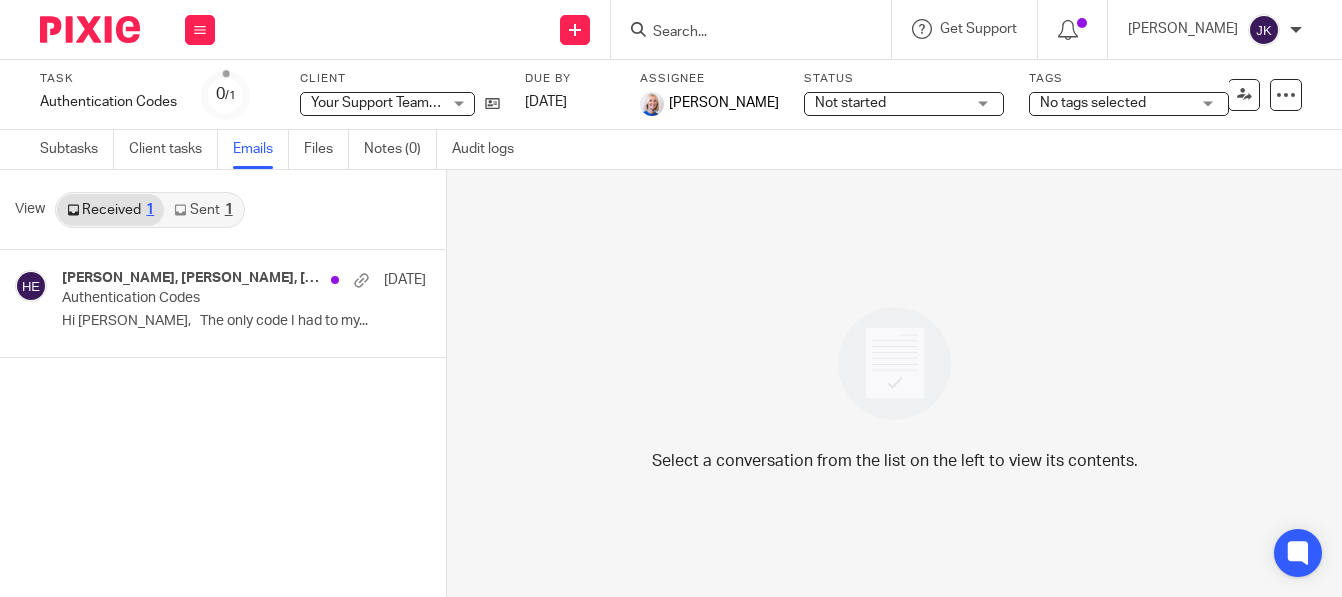 scroll, scrollTop: 0, scrollLeft: 0, axis: both 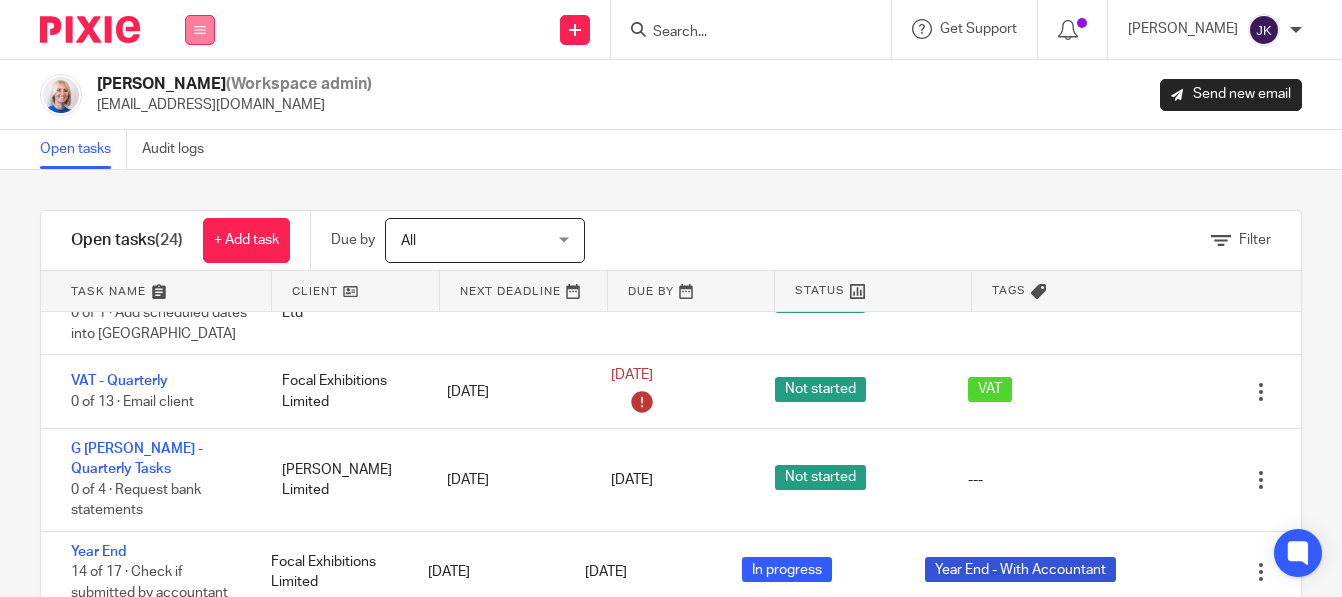 click at bounding box center [200, 30] 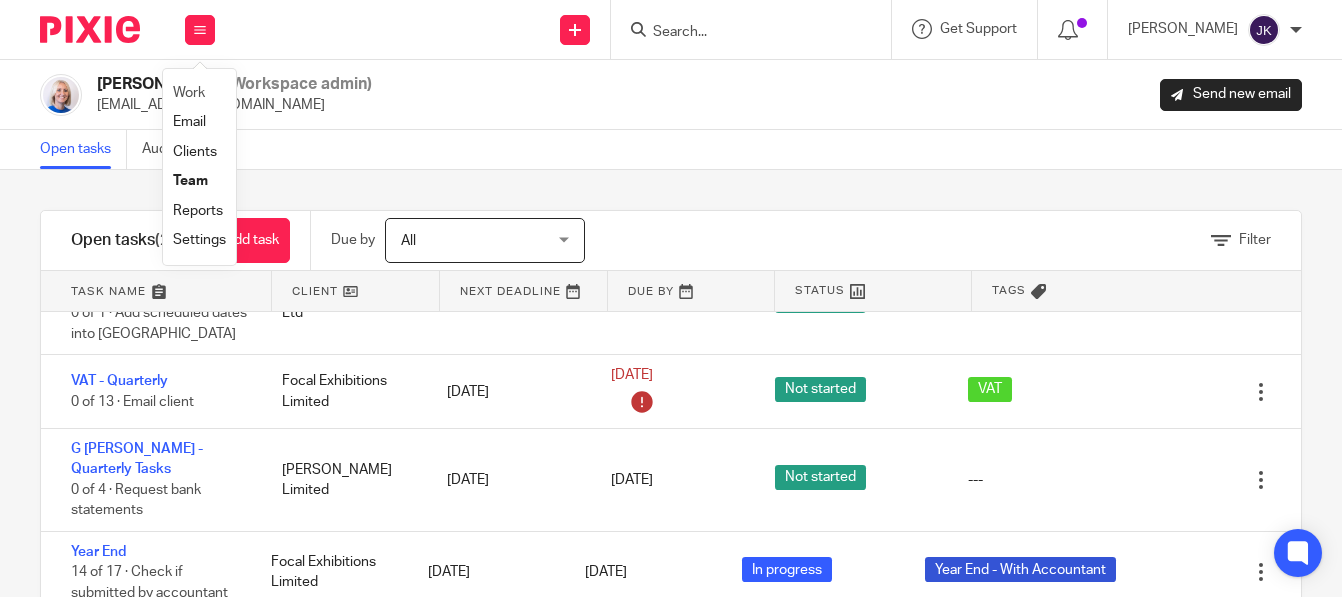 click on "Work" at bounding box center [199, 93] 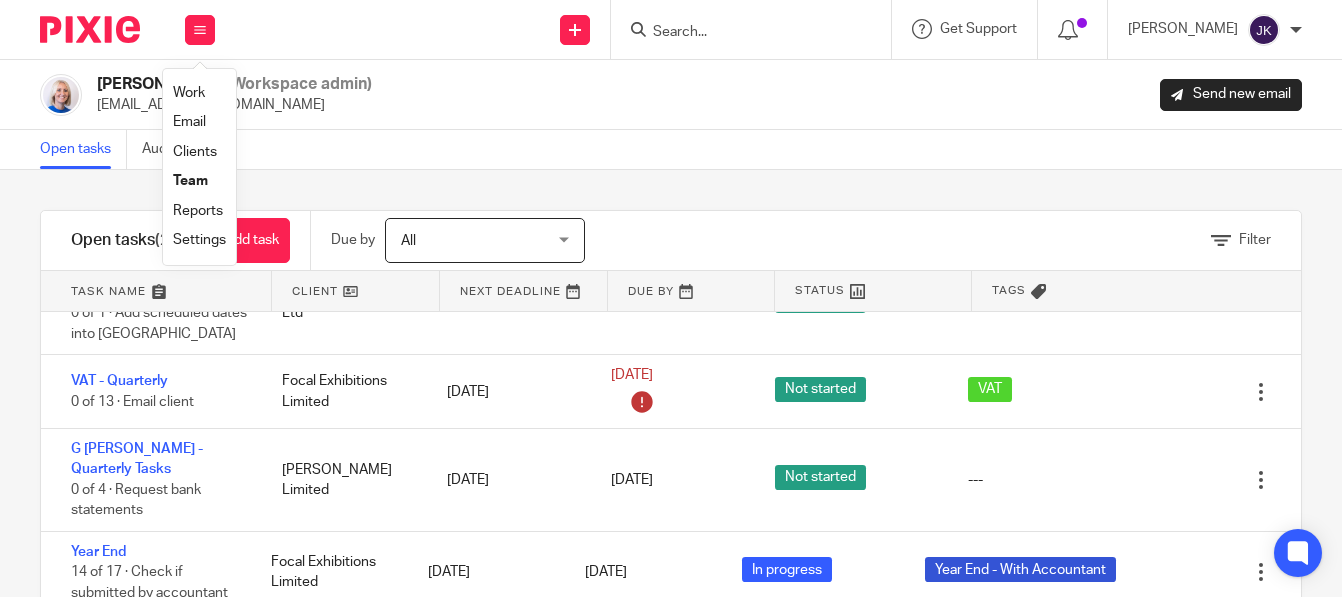 click on "Work" at bounding box center [189, 93] 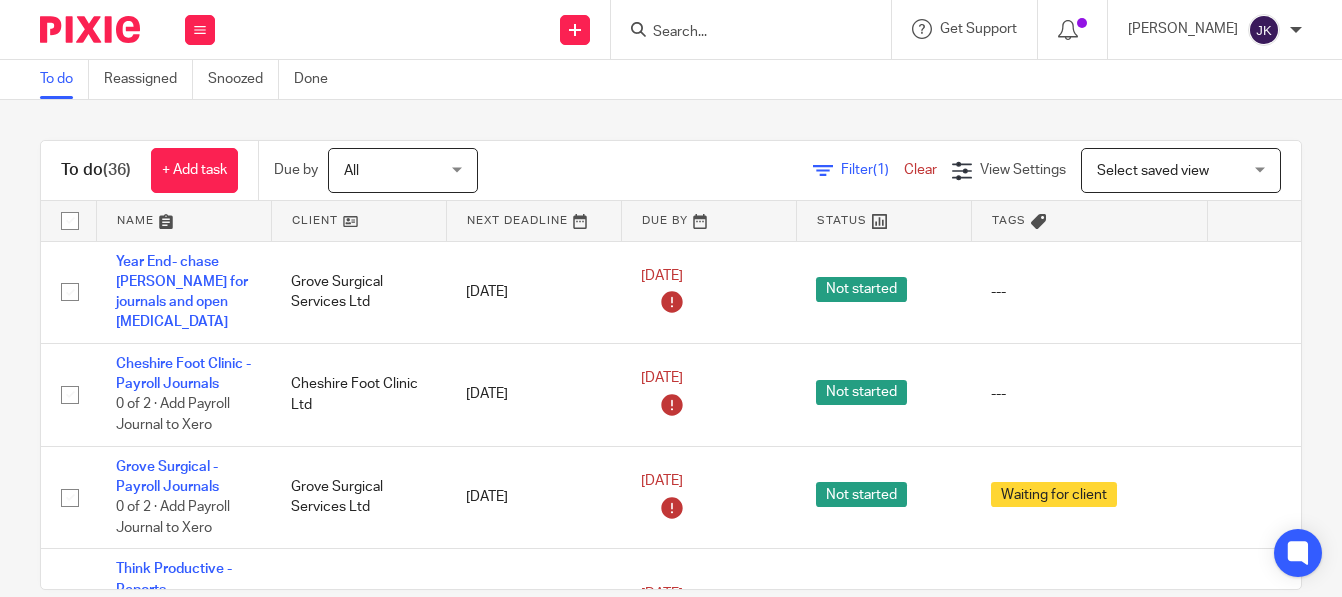 scroll, scrollTop: 0, scrollLeft: 0, axis: both 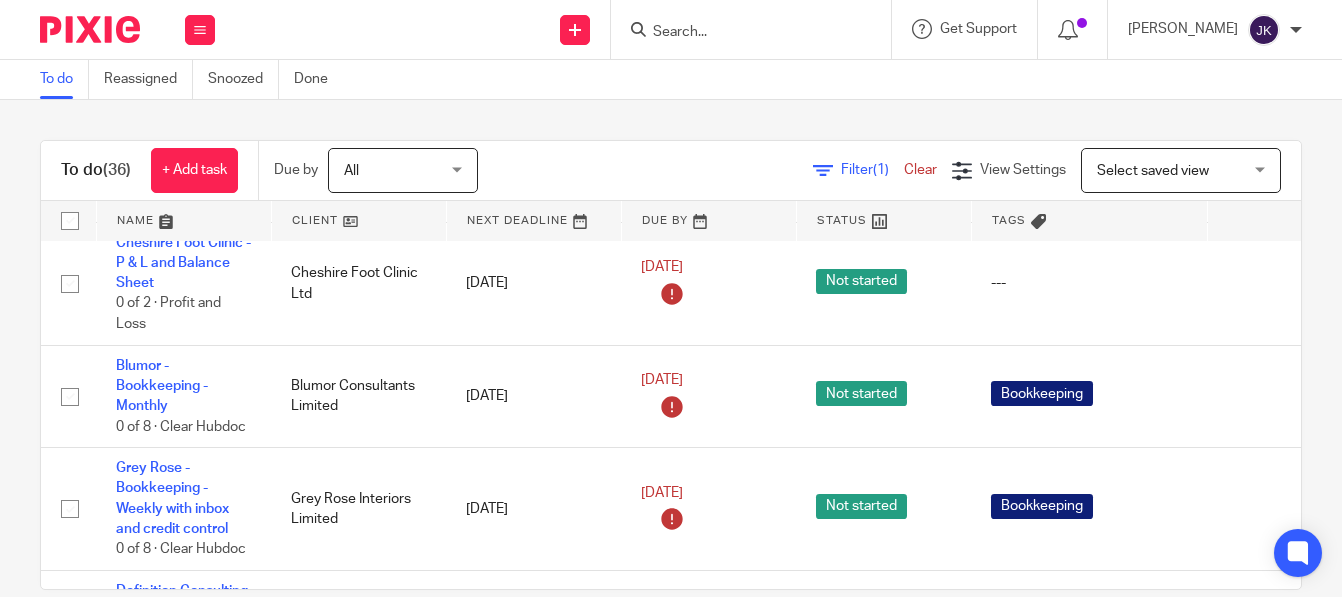 click at bounding box center (747, 29) 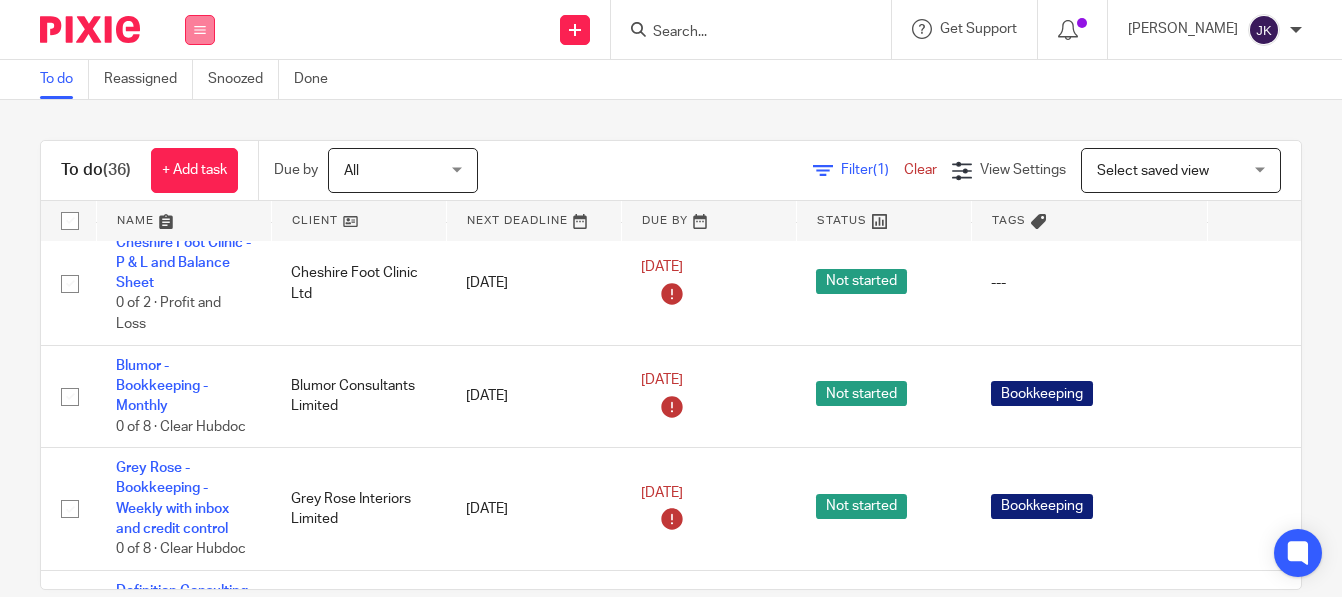 click on "Work
Email
Clients
Team
Reports
Settings" at bounding box center (200, 29) 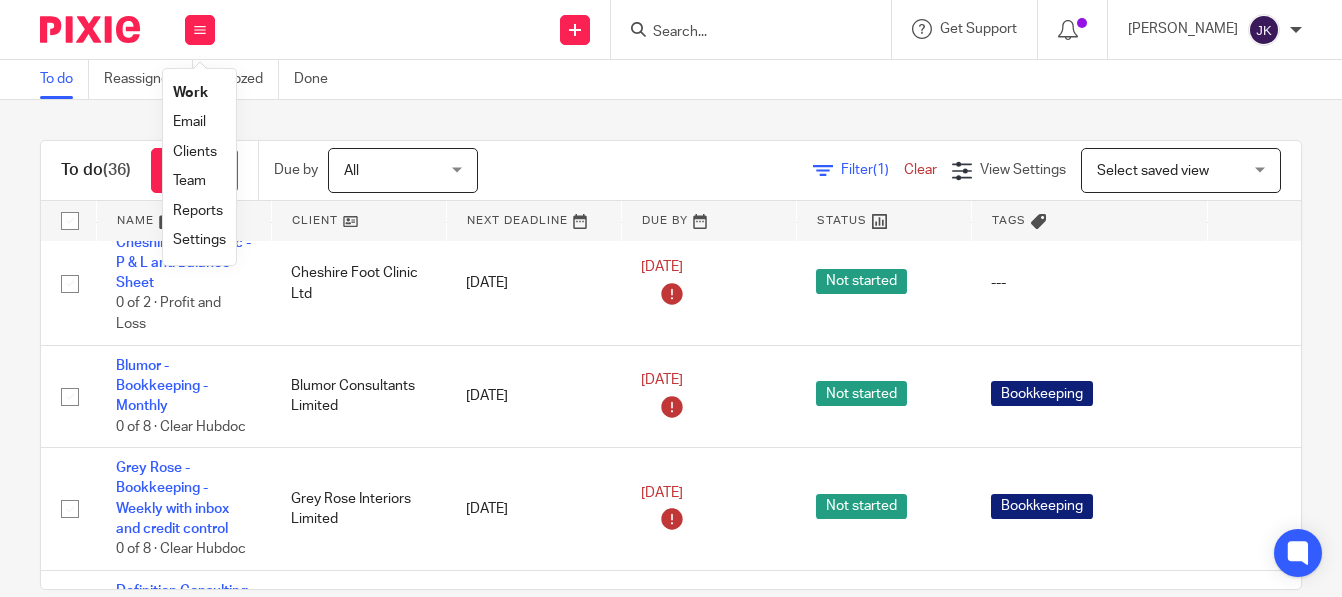 click on "Clients" at bounding box center [195, 152] 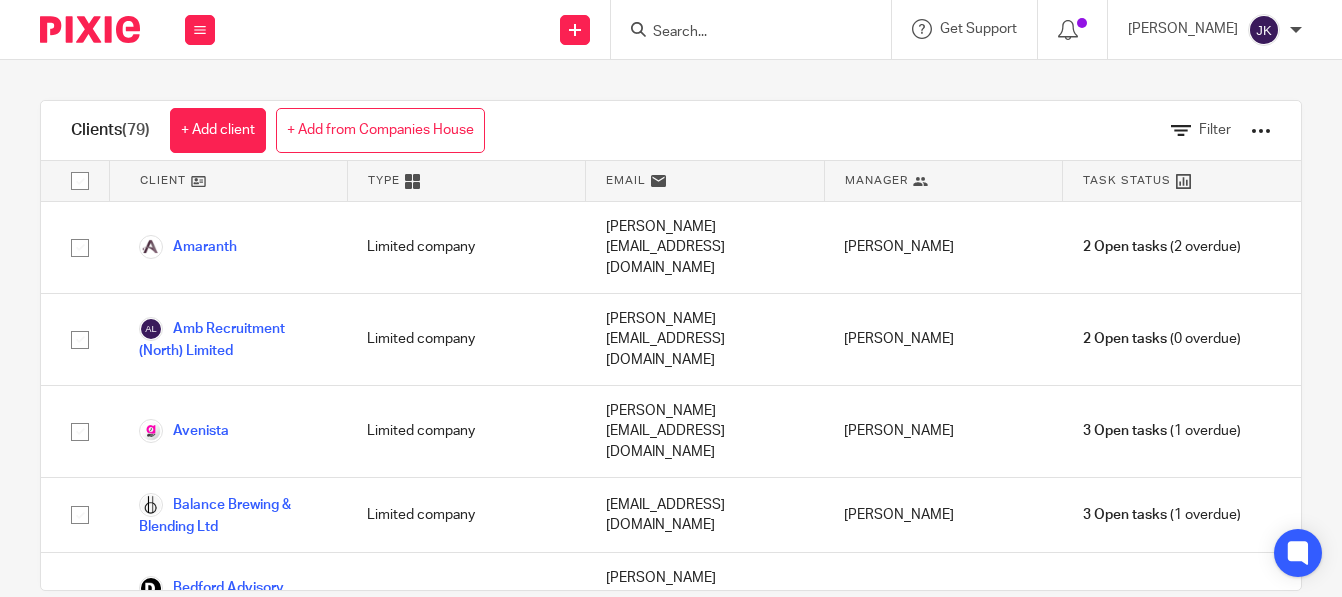 scroll, scrollTop: 0, scrollLeft: 0, axis: both 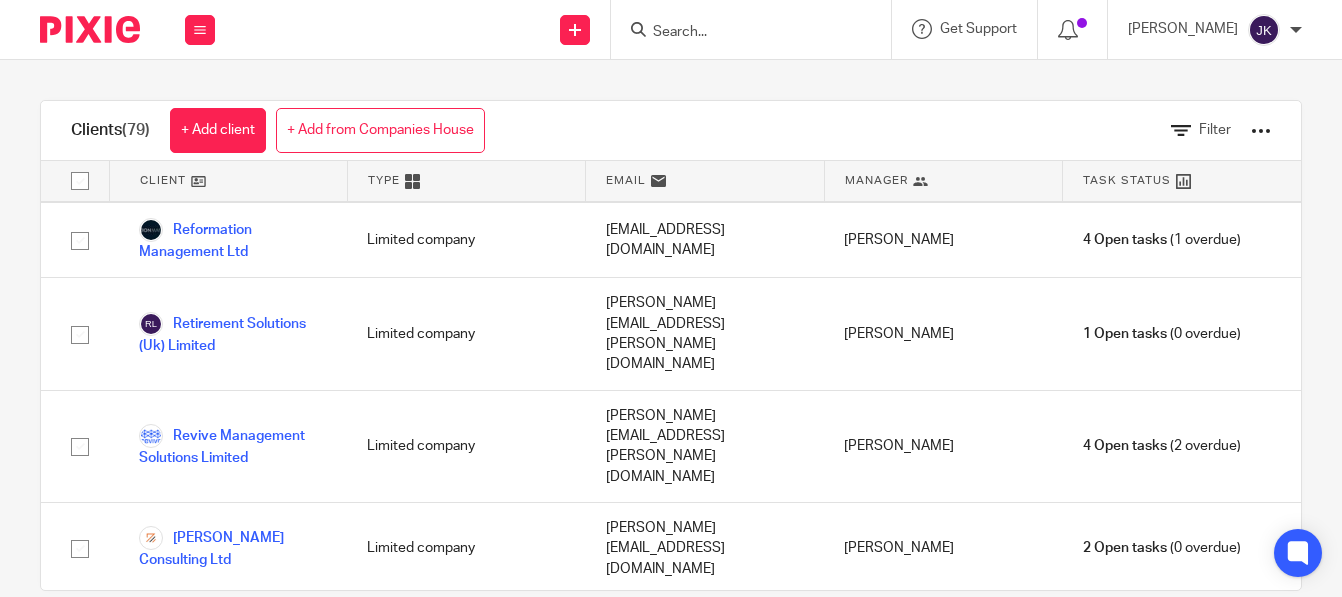 click on "Think Productive Ltd" at bounding box center [222, 1688] 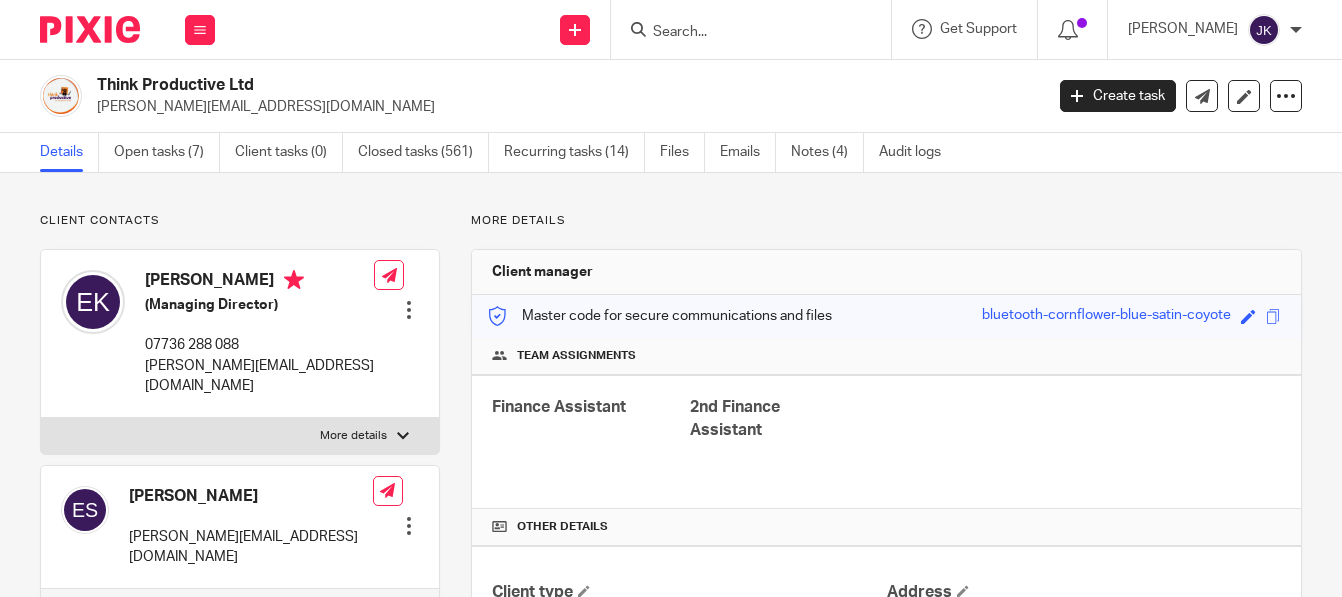 scroll, scrollTop: 0, scrollLeft: 0, axis: both 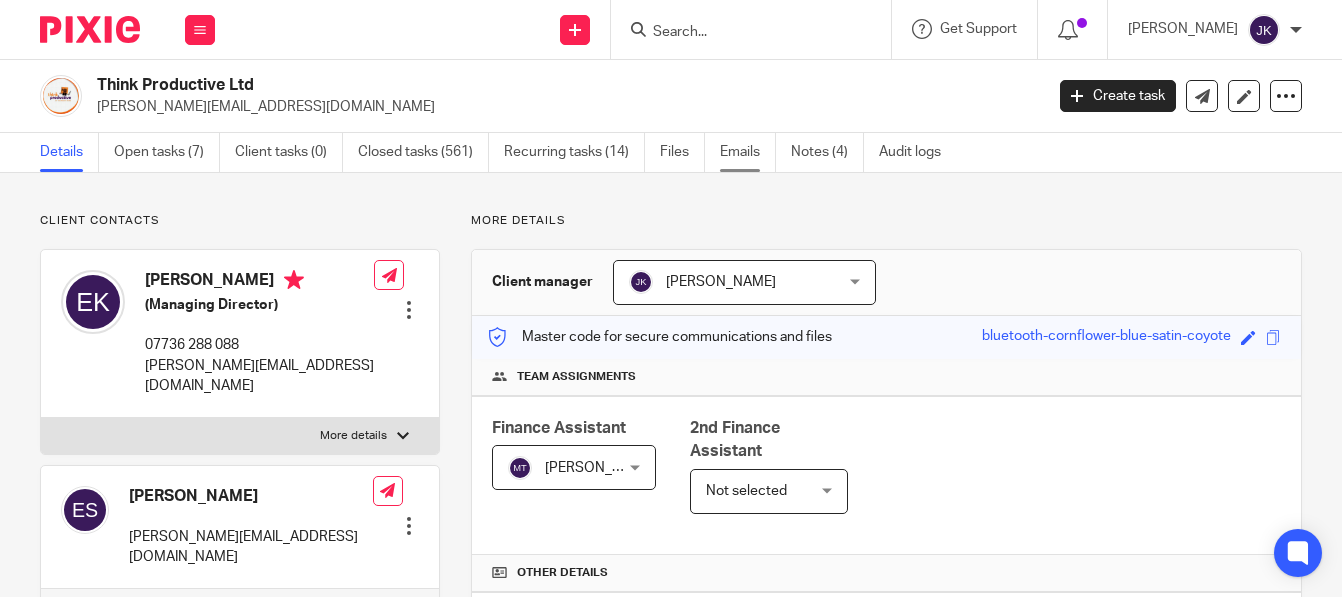 click on "Emails" at bounding box center (748, 152) 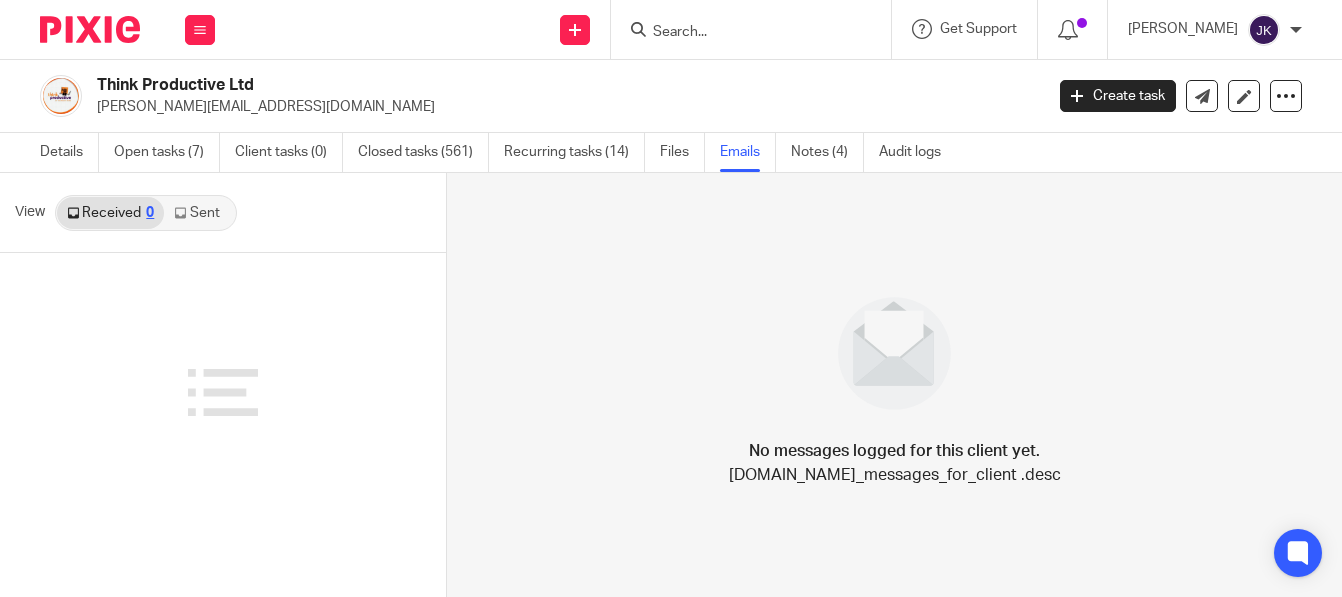 scroll, scrollTop: 0, scrollLeft: 0, axis: both 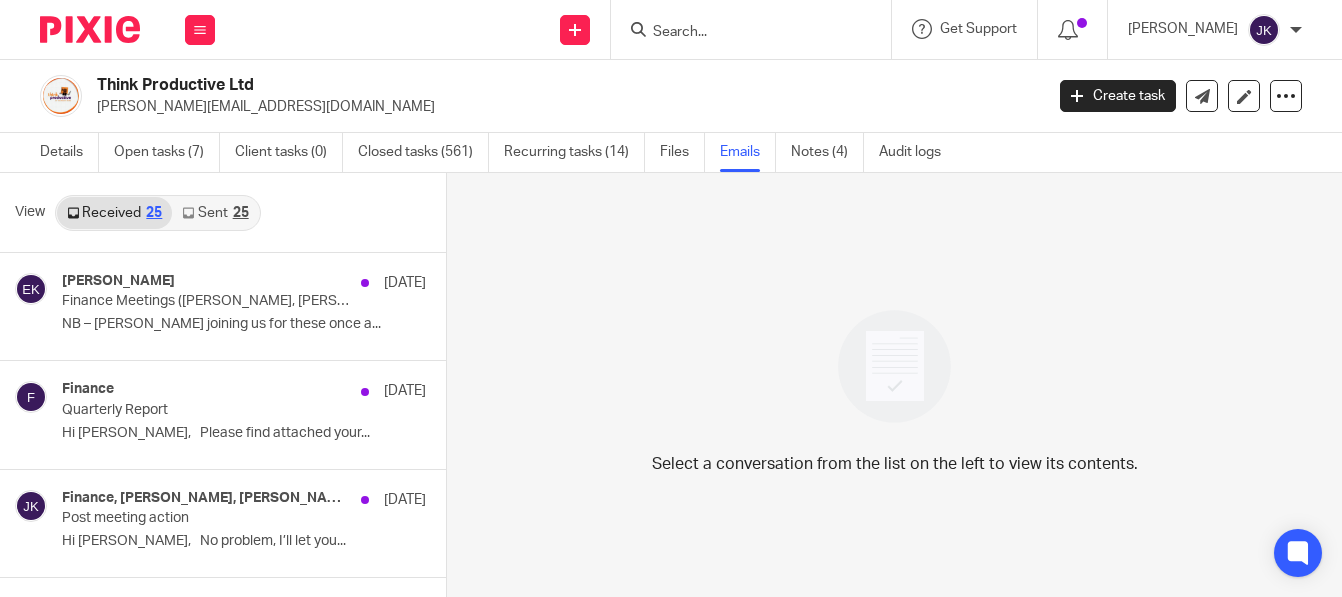 click on "Sent
25" at bounding box center (215, 213) 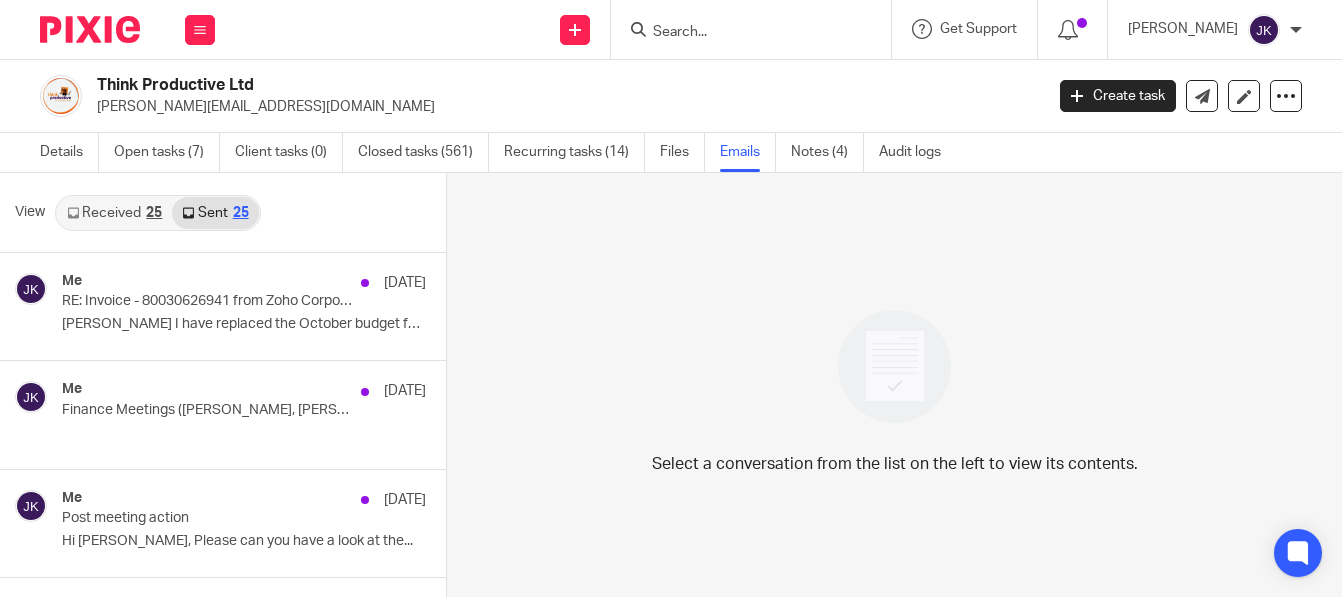 scroll, scrollTop: 3, scrollLeft: 0, axis: vertical 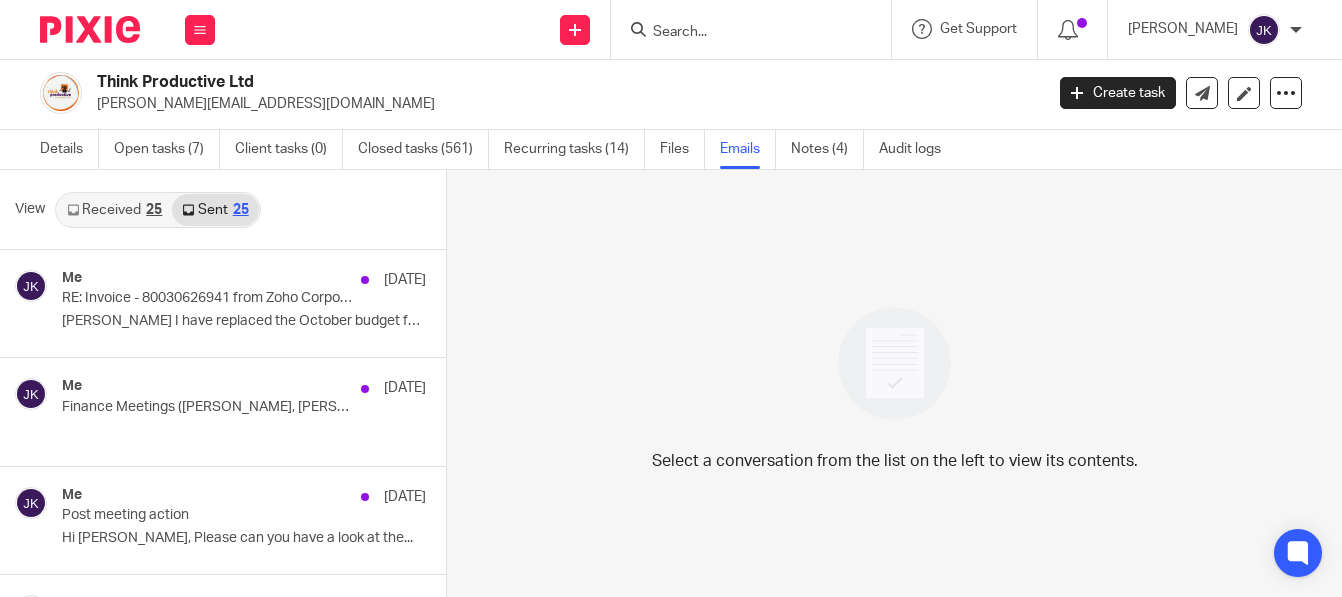 click on "Received
25" at bounding box center [114, 210] 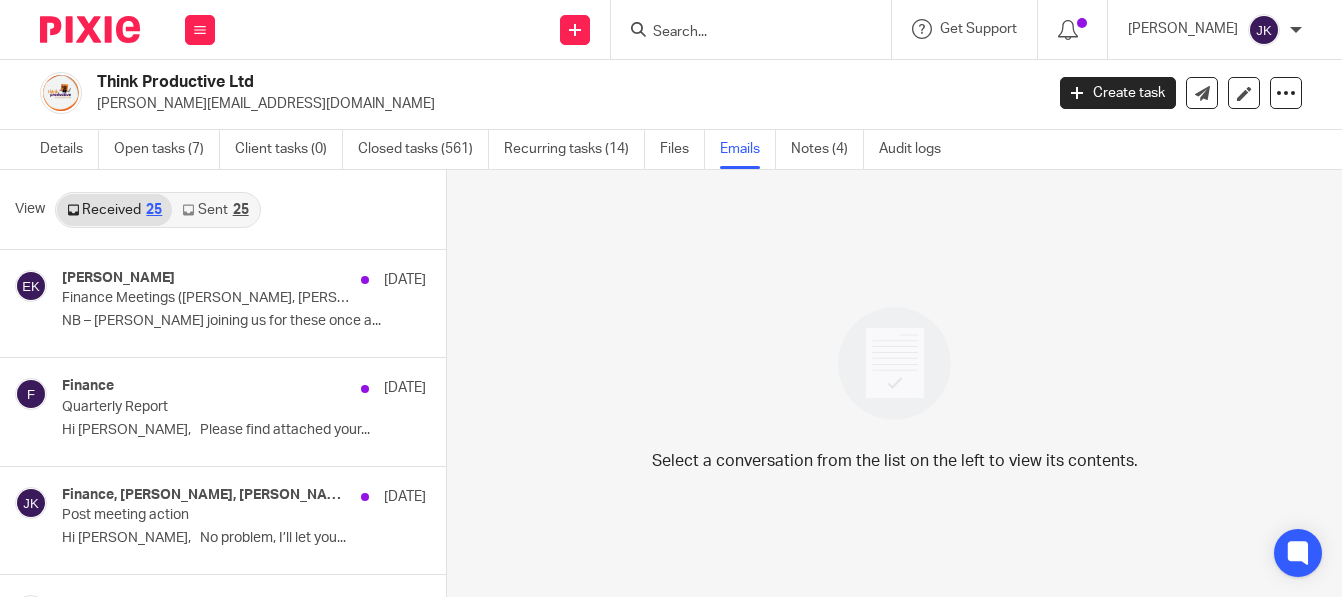 click on "Sent
25" at bounding box center (215, 210) 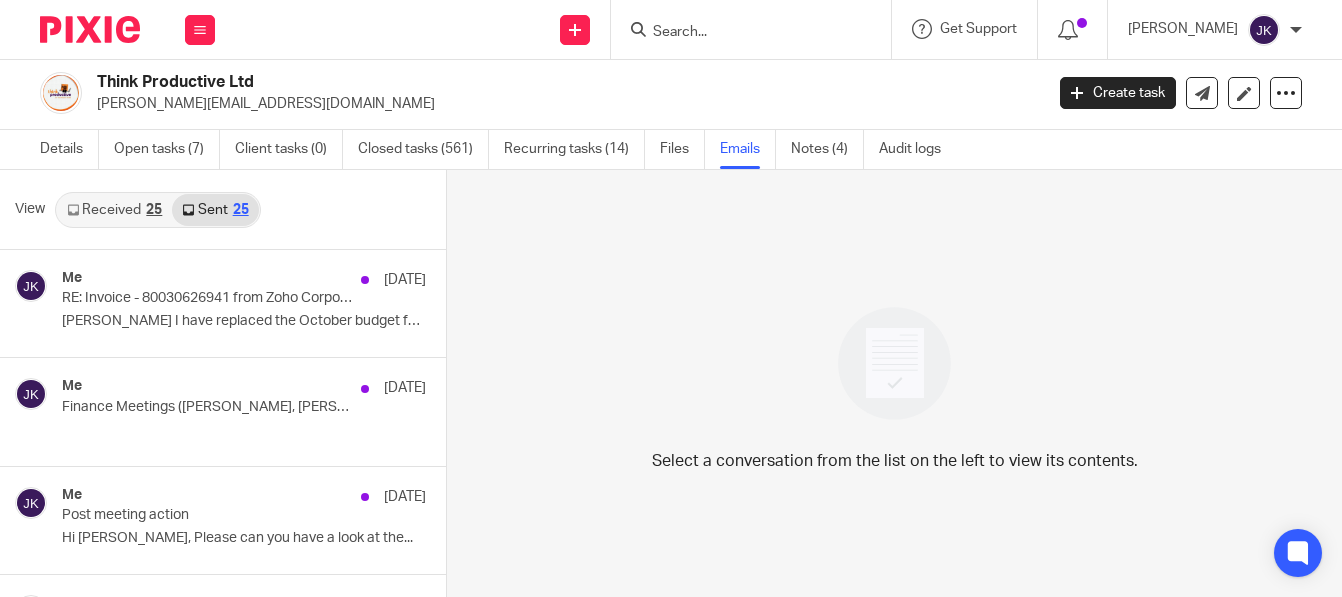click on "Send new email
Create task
Add client
Request signature
Get Support
Contact via email
Check our documentation
Access the academy
View roadmap" at bounding box center (788, 29) 